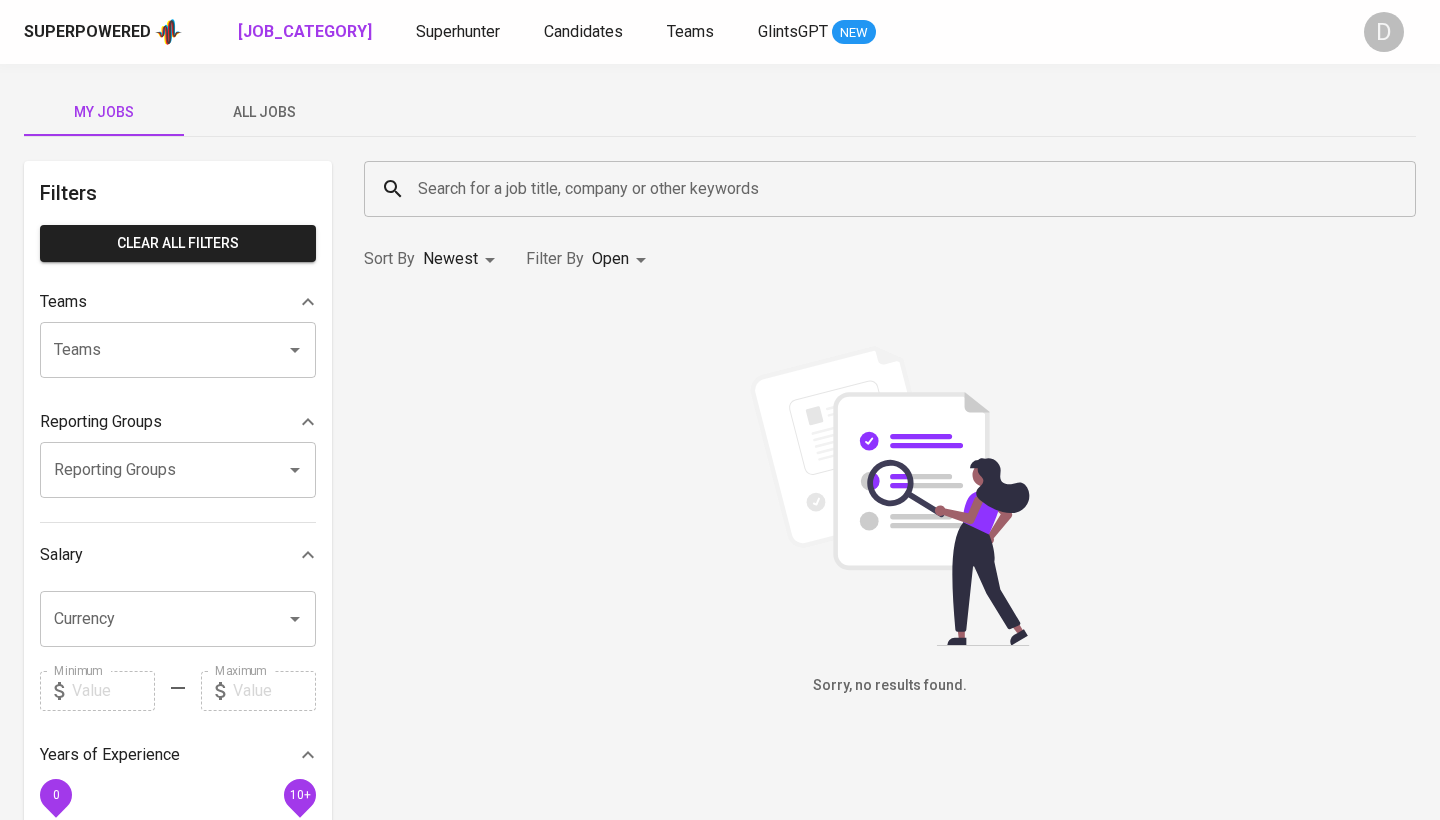 scroll, scrollTop: 0, scrollLeft: 0, axis: both 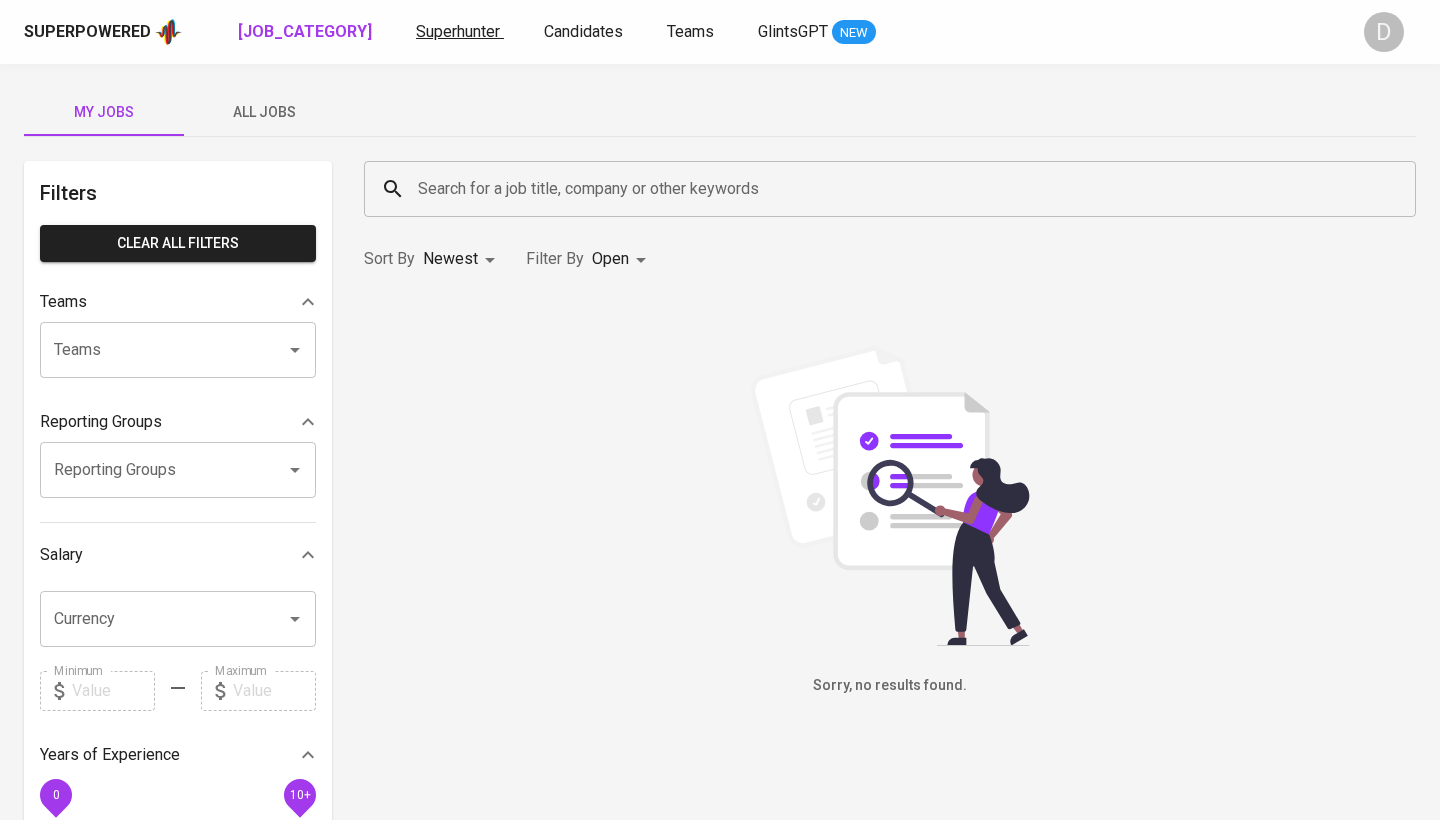 click on "Superhunter" at bounding box center [458, 31] 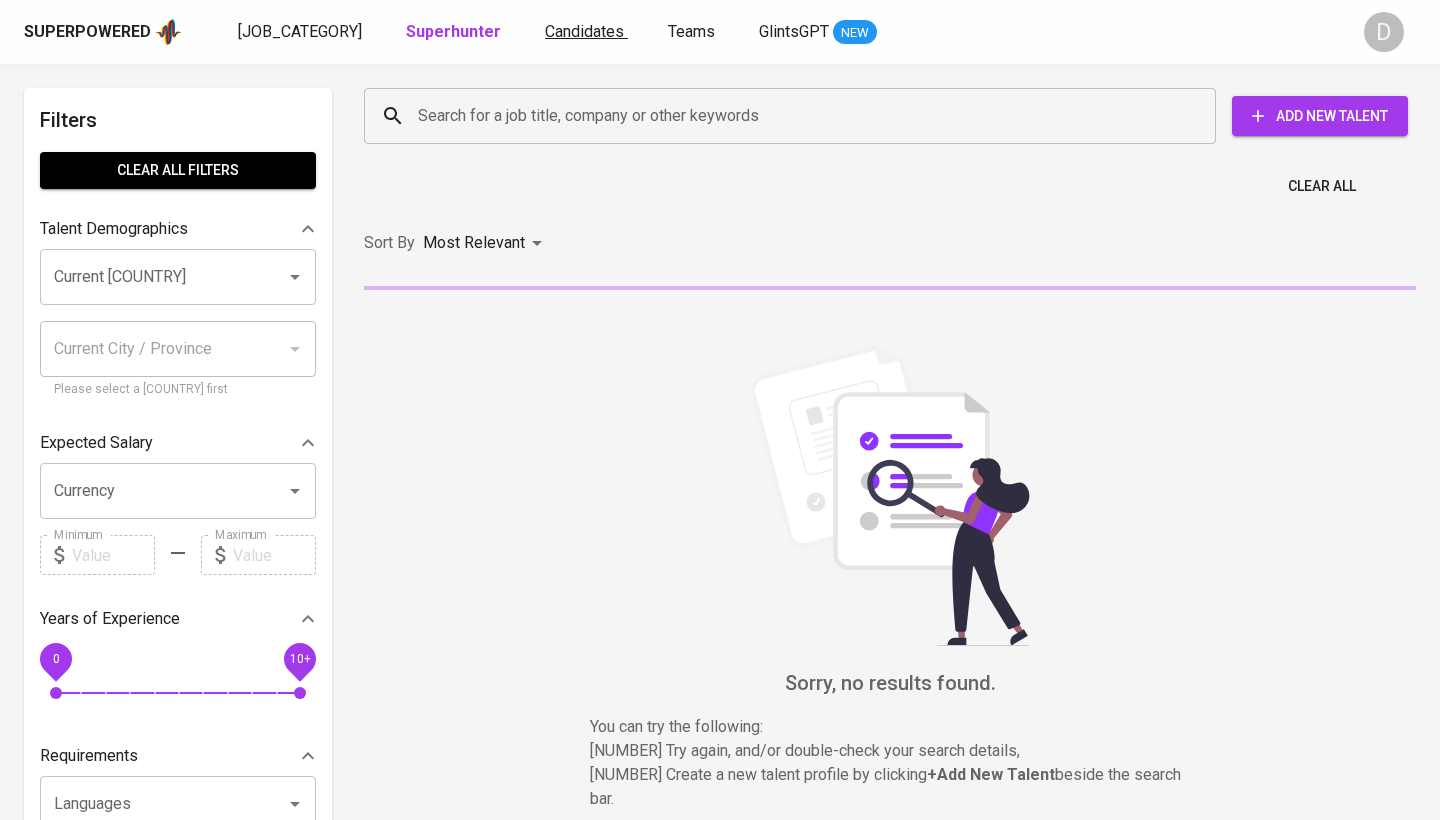 click on "Candidates" at bounding box center [584, 31] 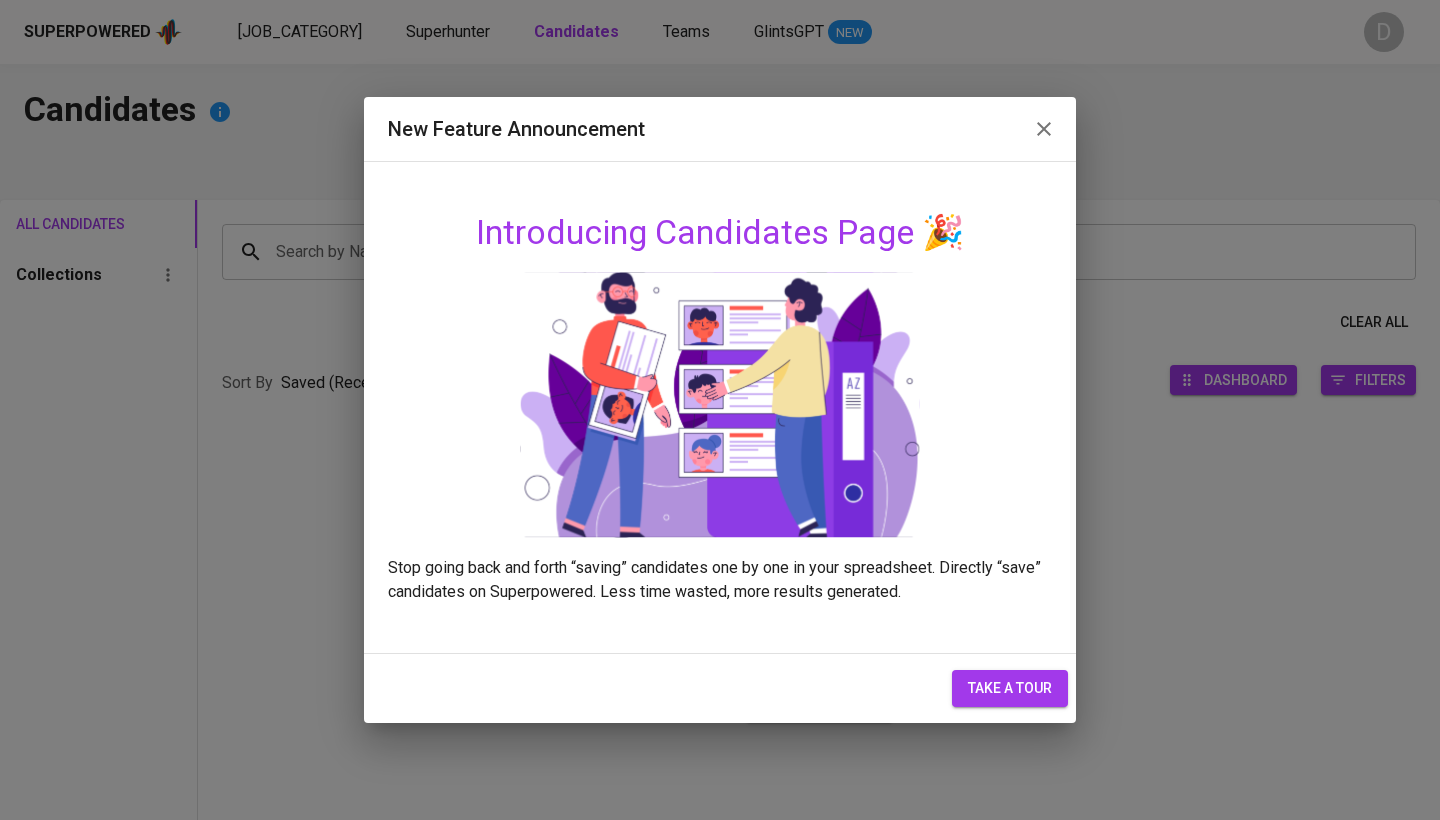 click at bounding box center [1044, 129] 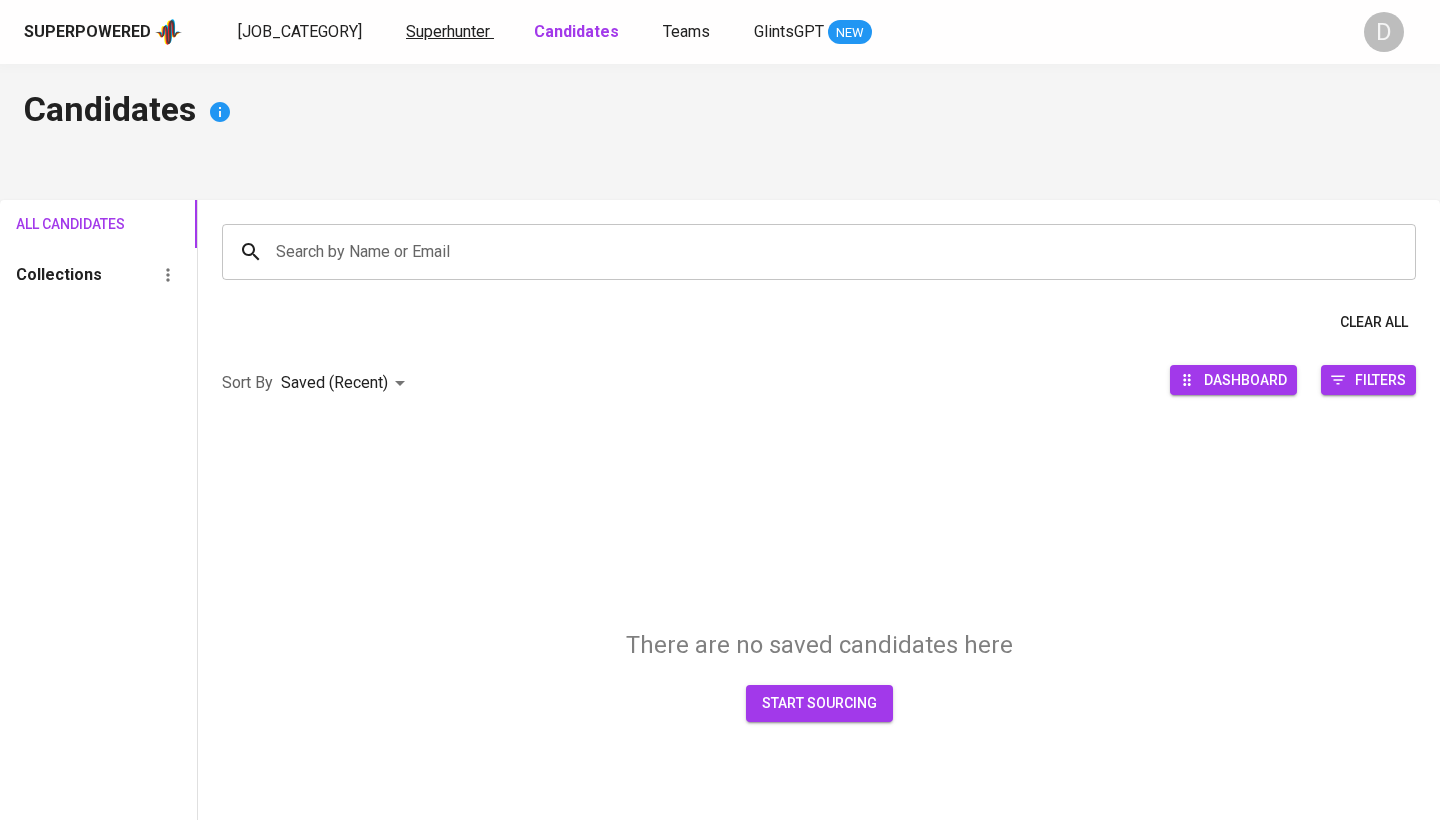 click on "Superhunter" at bounding box center [450, 32] 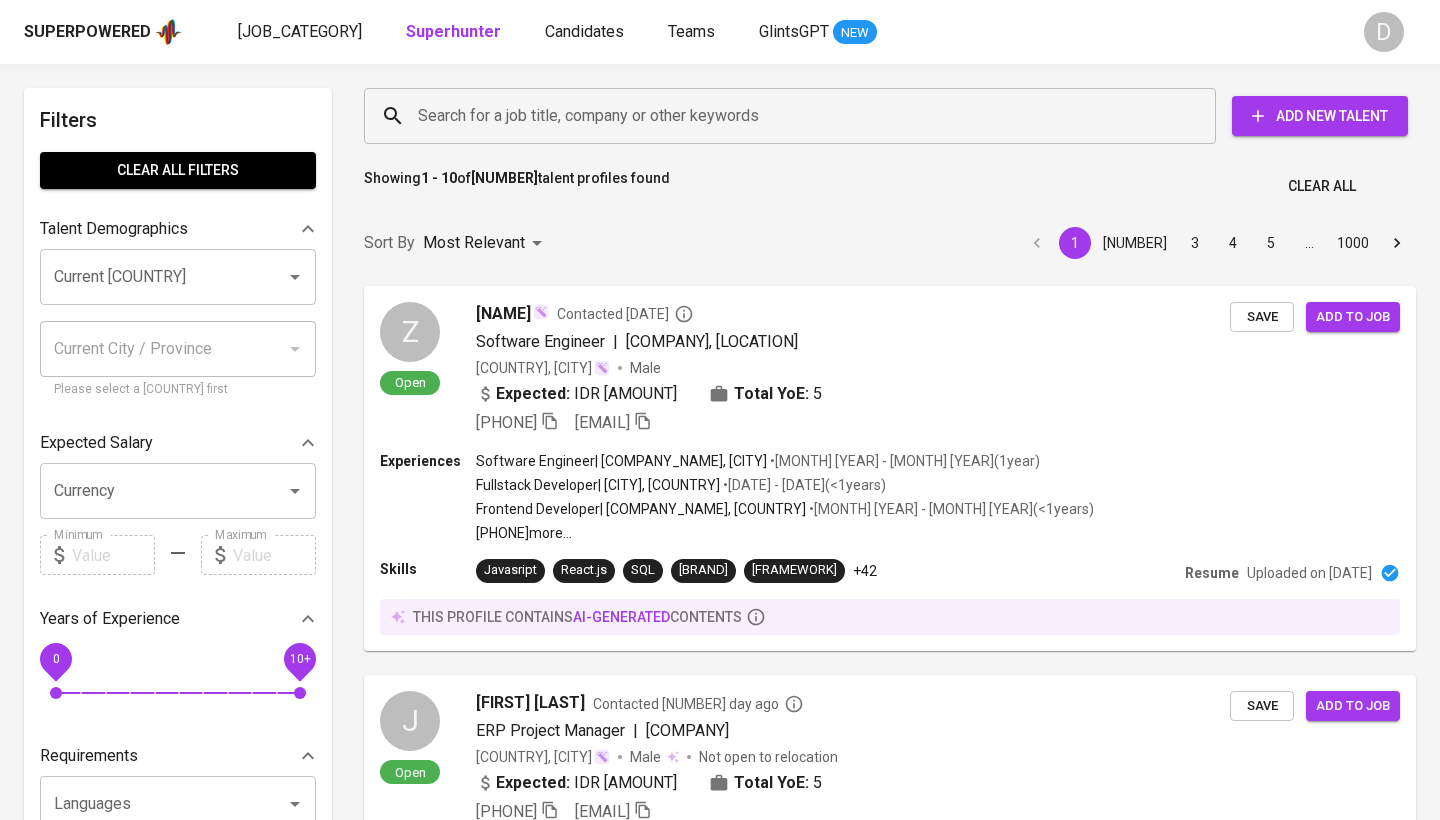 click at bounding box center (295, 277) 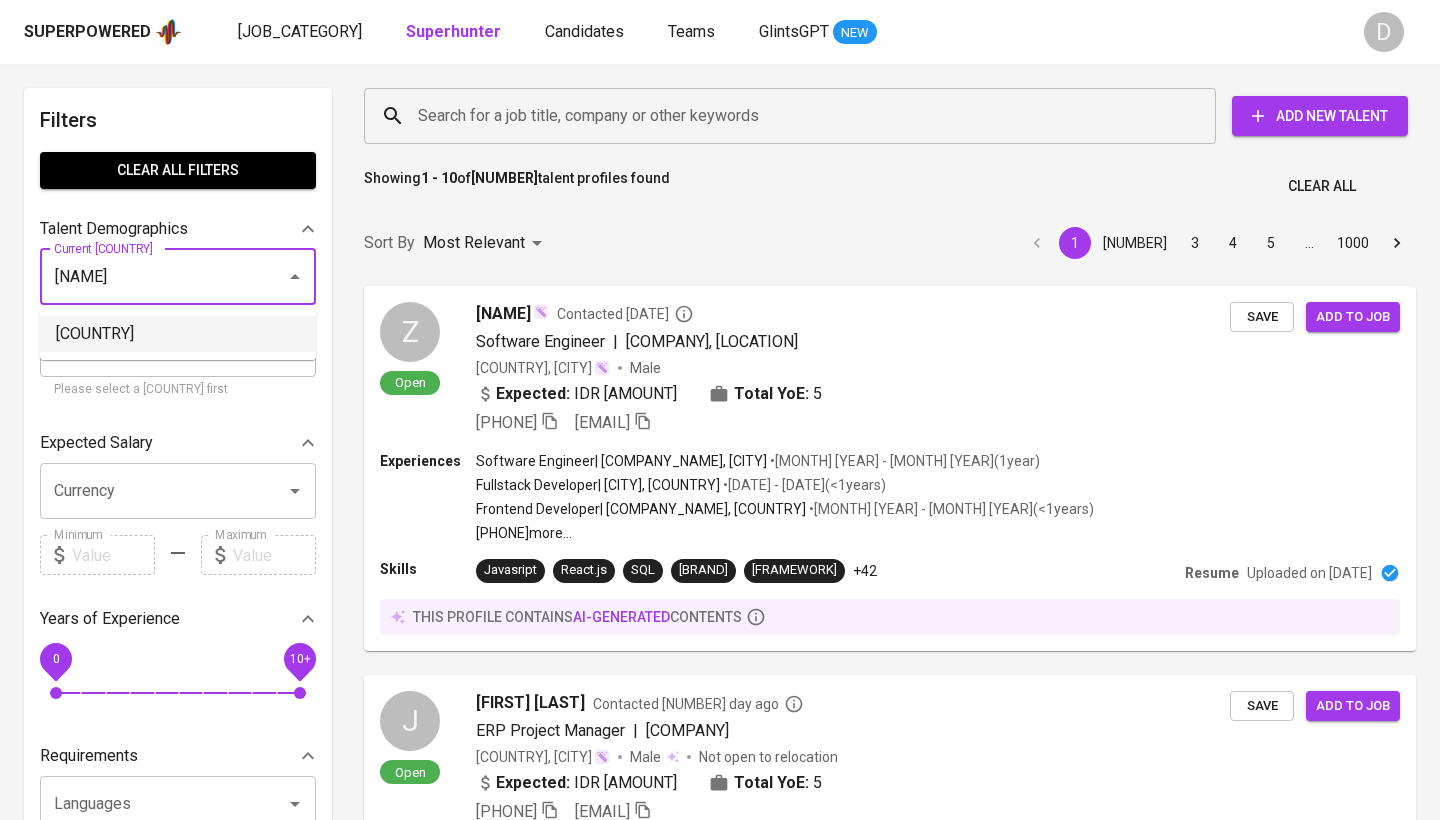 click on "Philippines" at bounding box center [178, 334] 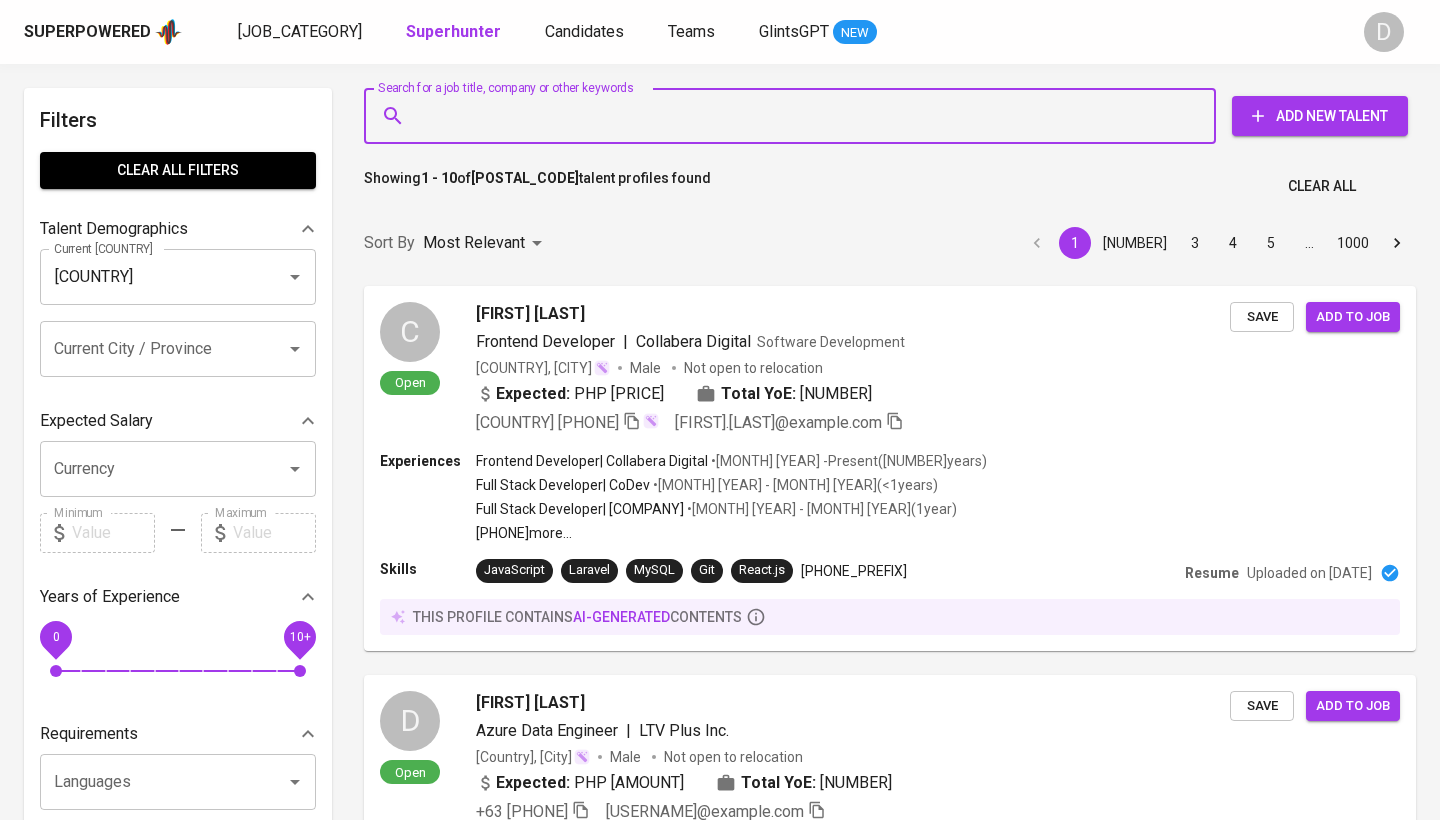 click on "Search for a job title, company or other keywords" at bounding box center [795, 116] 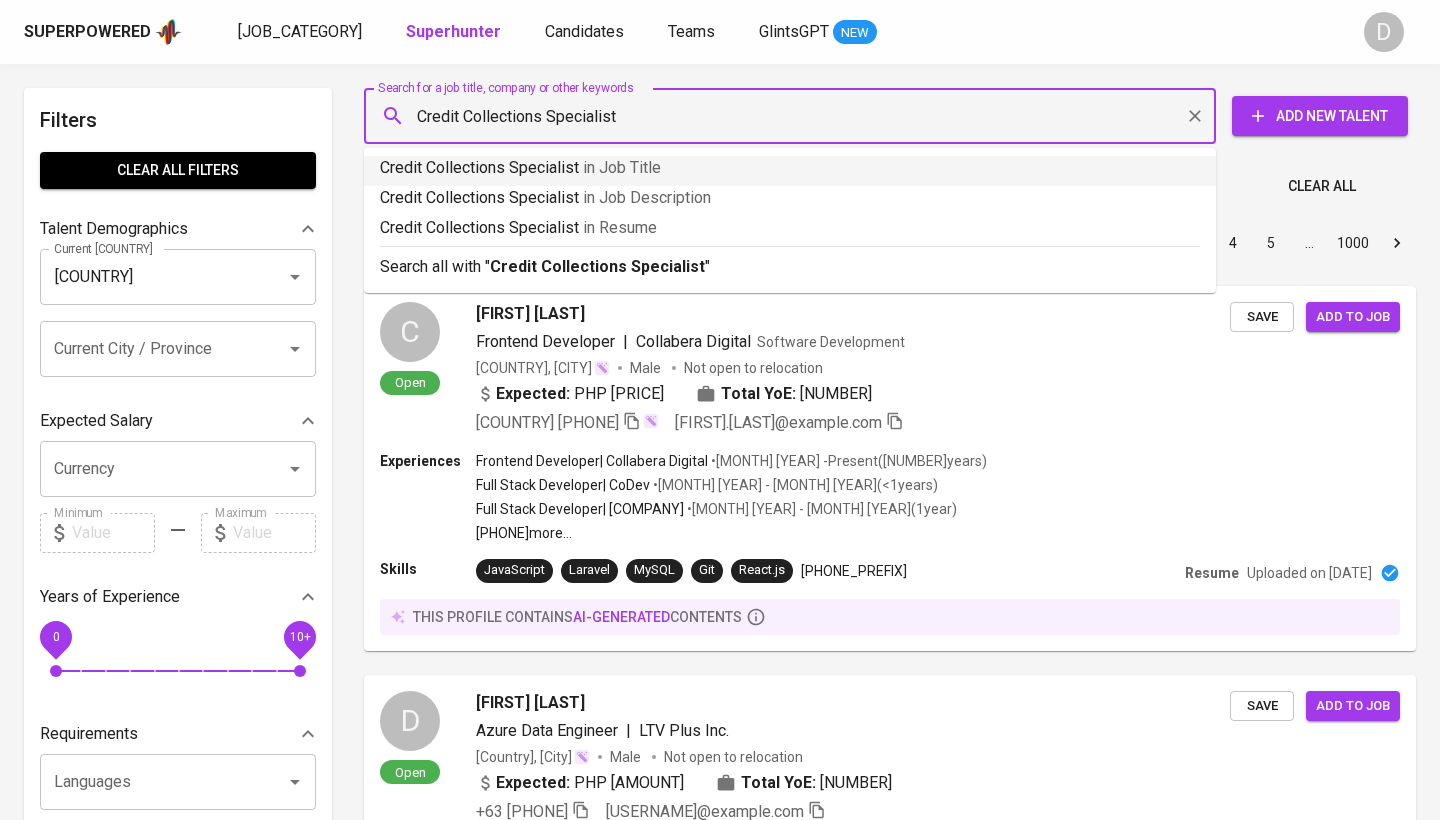 click on "Credit Collections Specialist   in   Job Title" at bounding box center [790, 168] 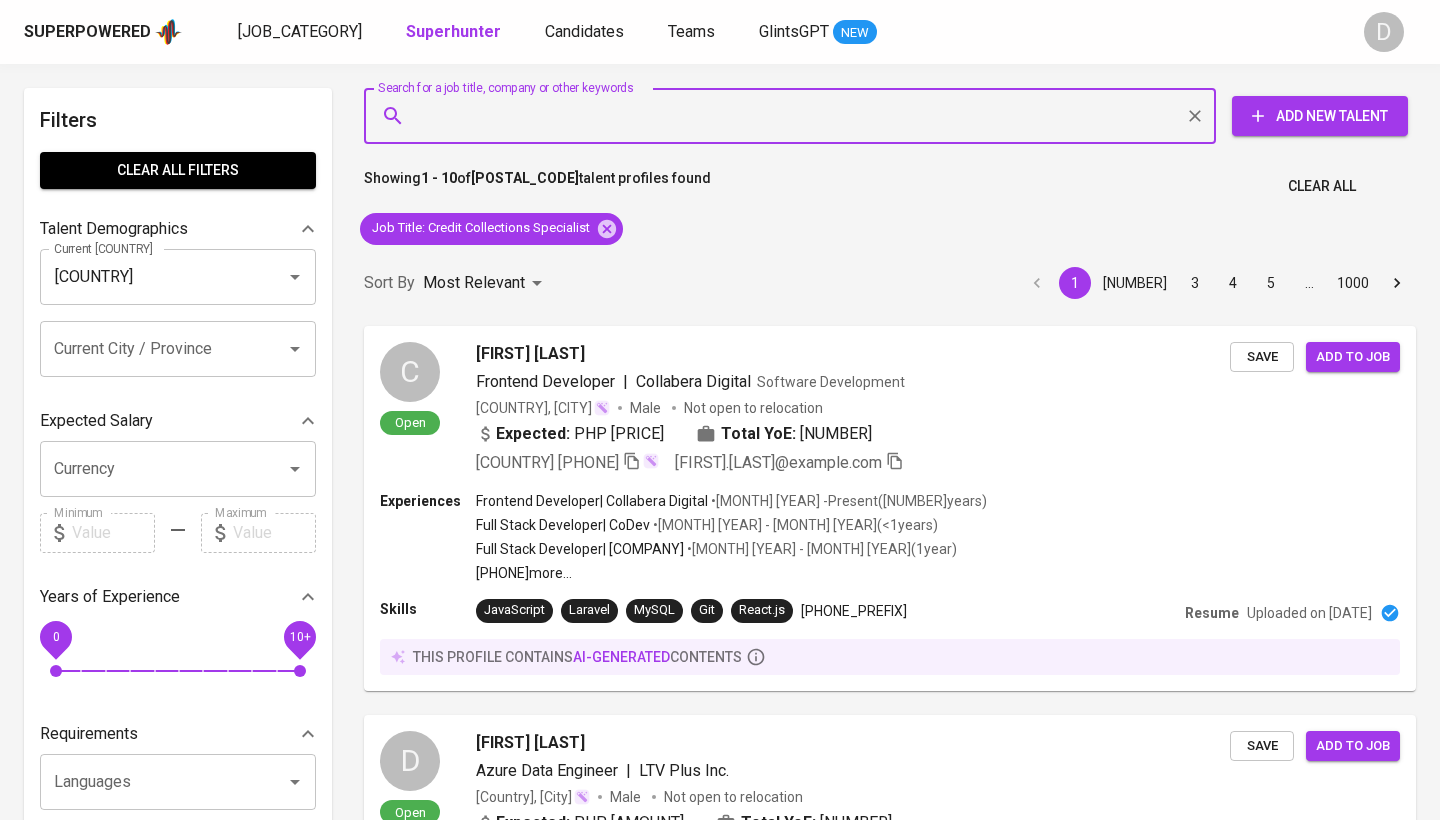 click on "Showing  1 - 10  of  11552  talent profiles found Clear All" at bounding box center [890, 180] 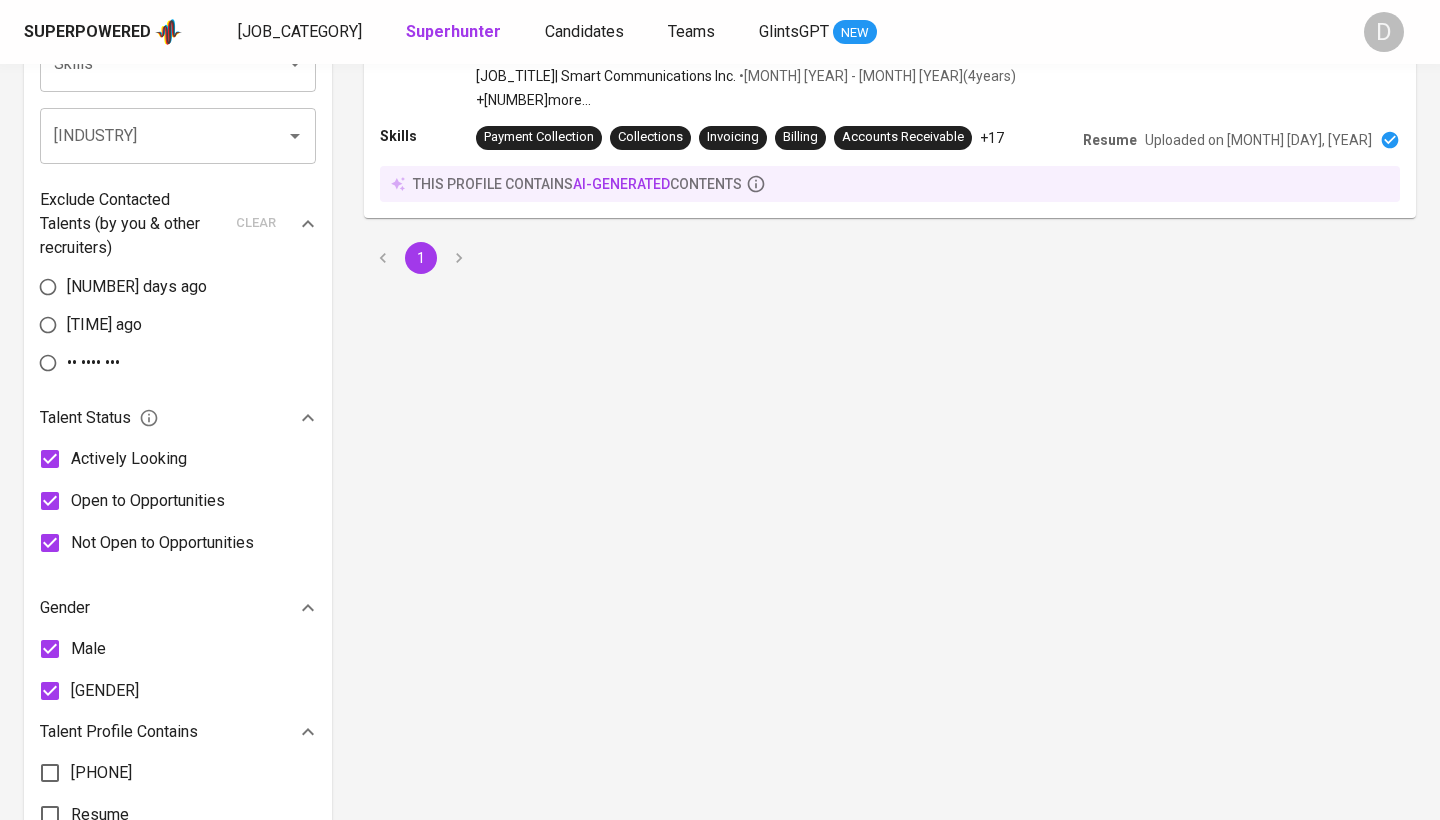 scroll, scrollTop: 443, scrollLeft: 0, axis: vertical 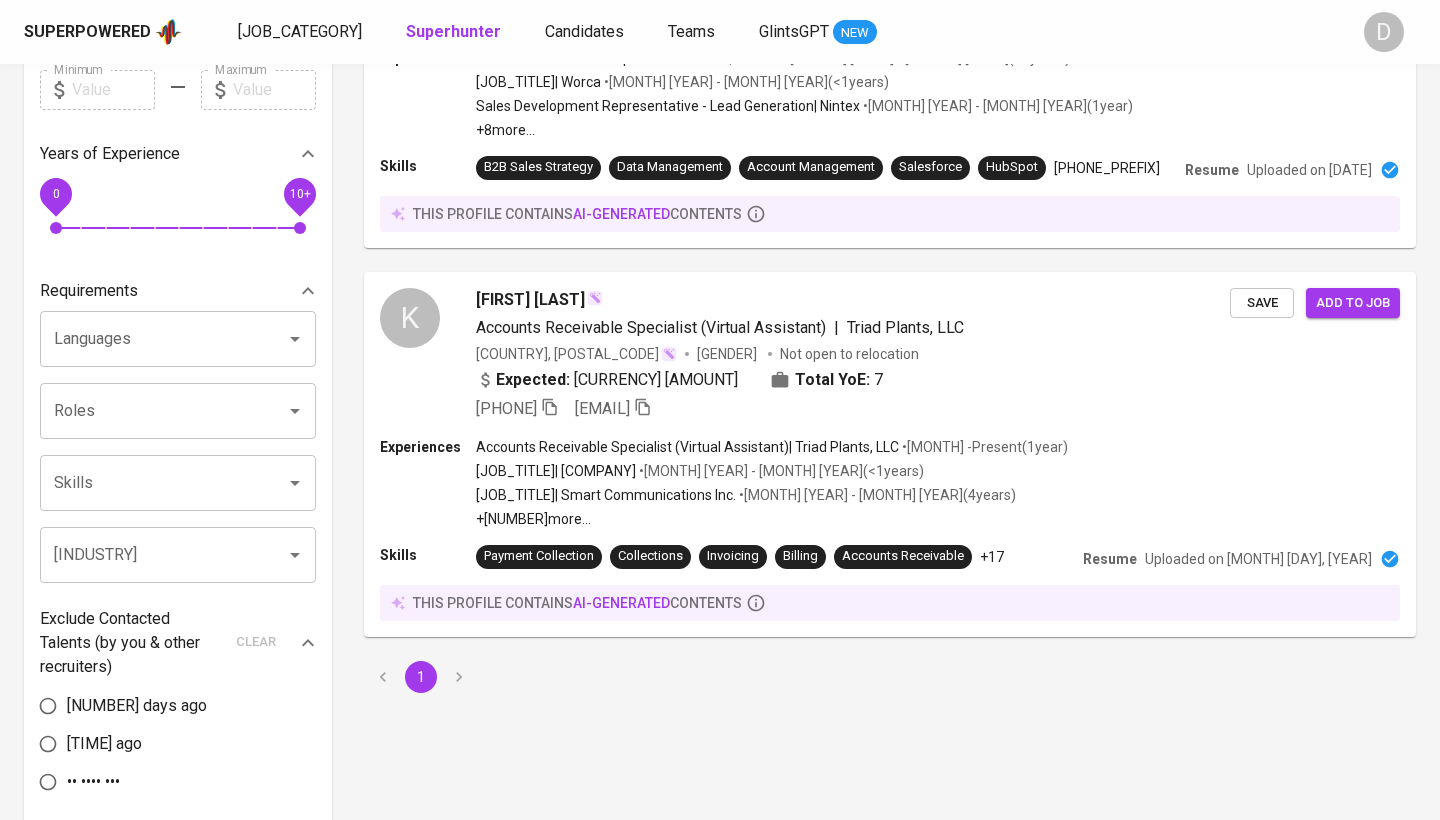 click at bounding box center [295, 339] 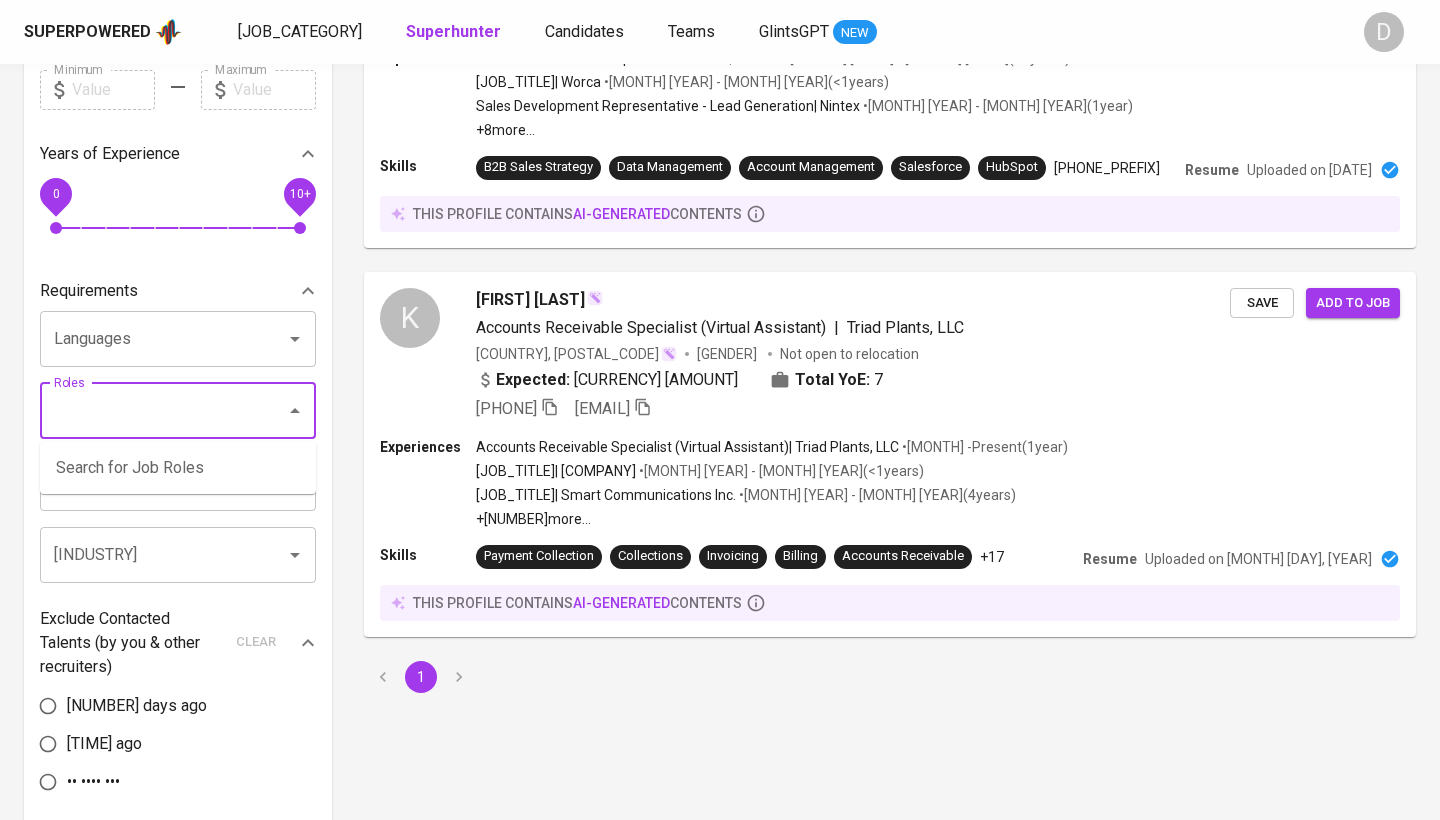 click at bounding box center [295, 339] 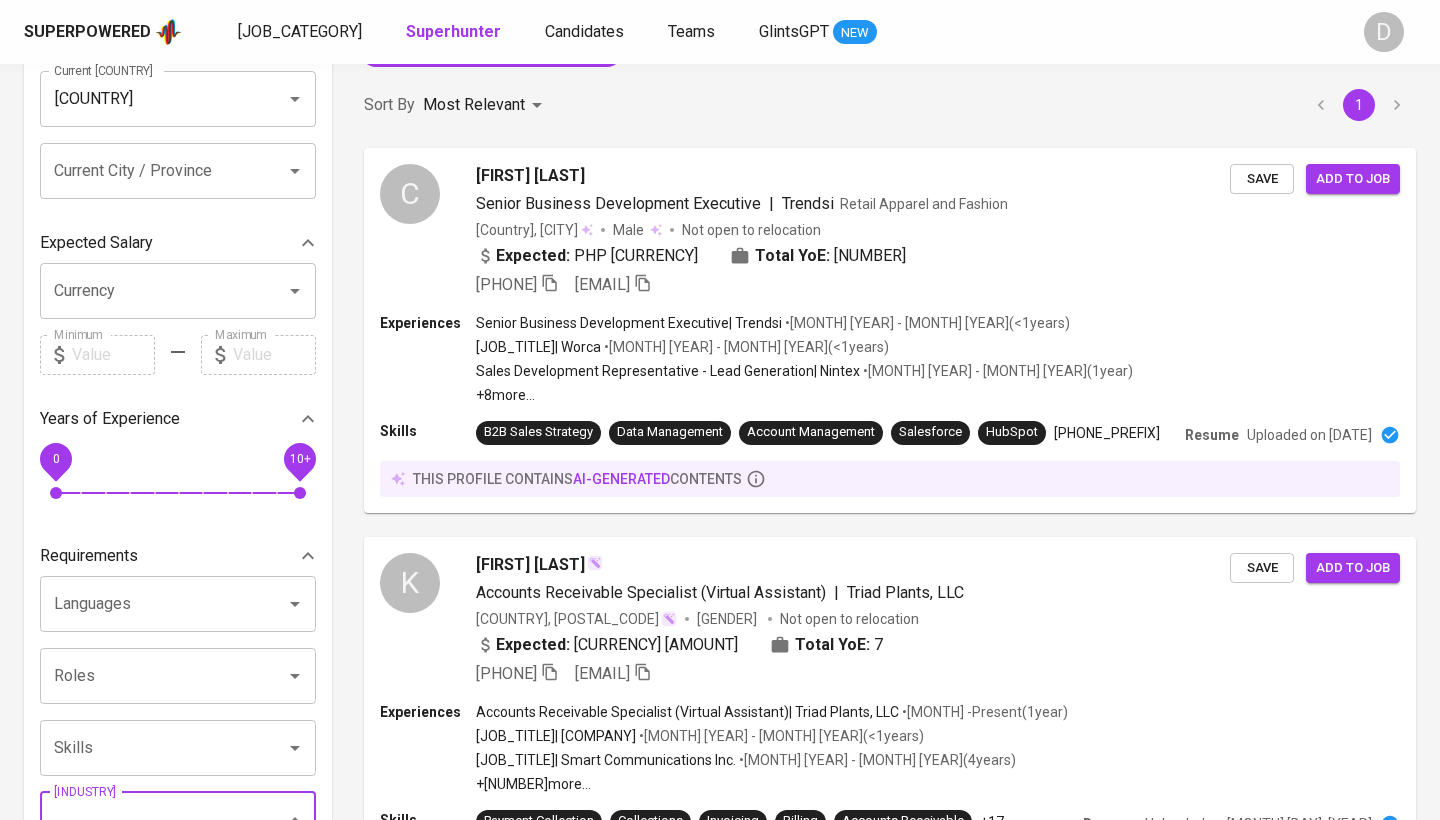 scroll, scrollTop: 382, scrollLeft: 0, axis: vertical 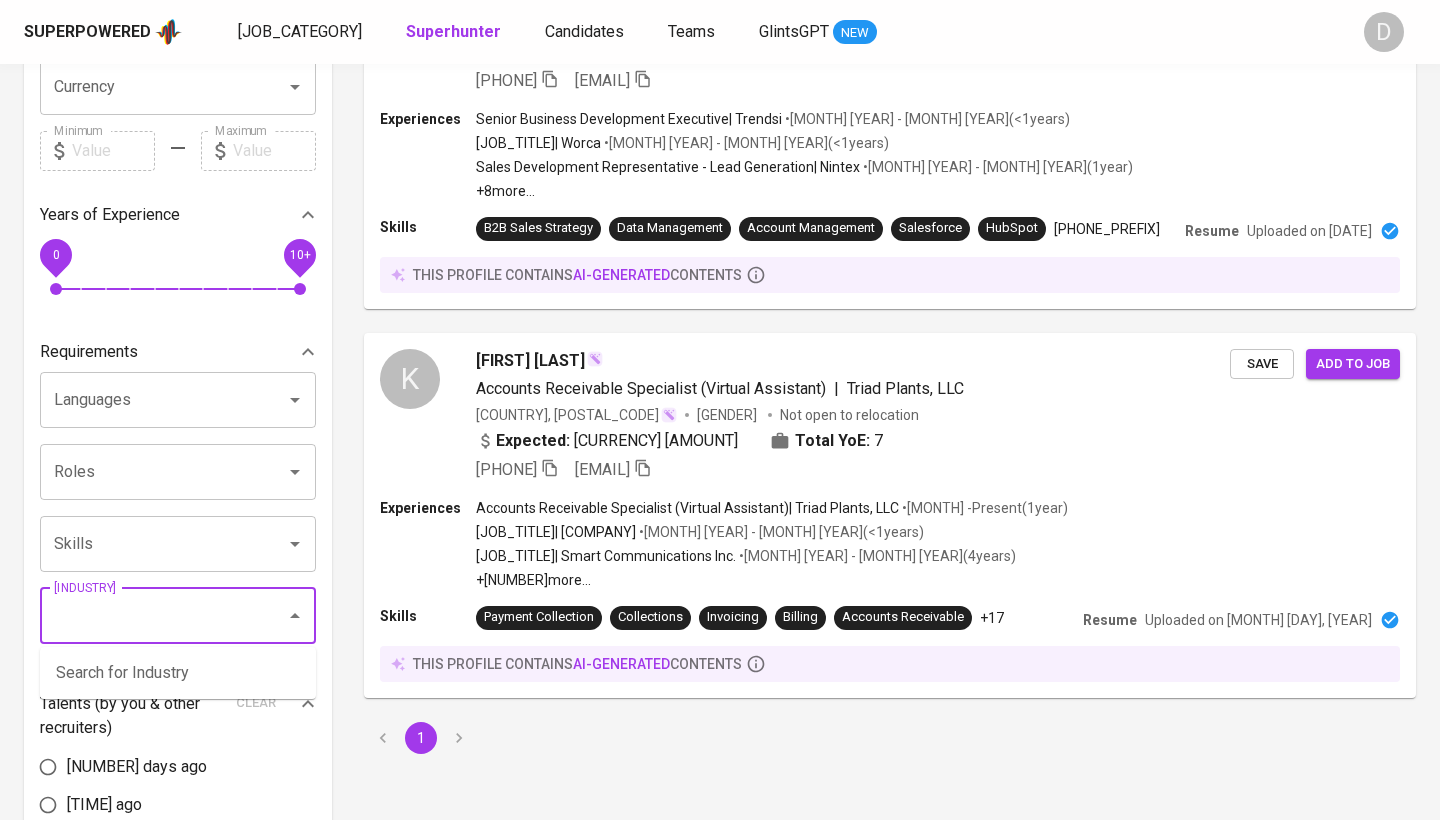 click on "Languages" at bounding box center (150, 400) 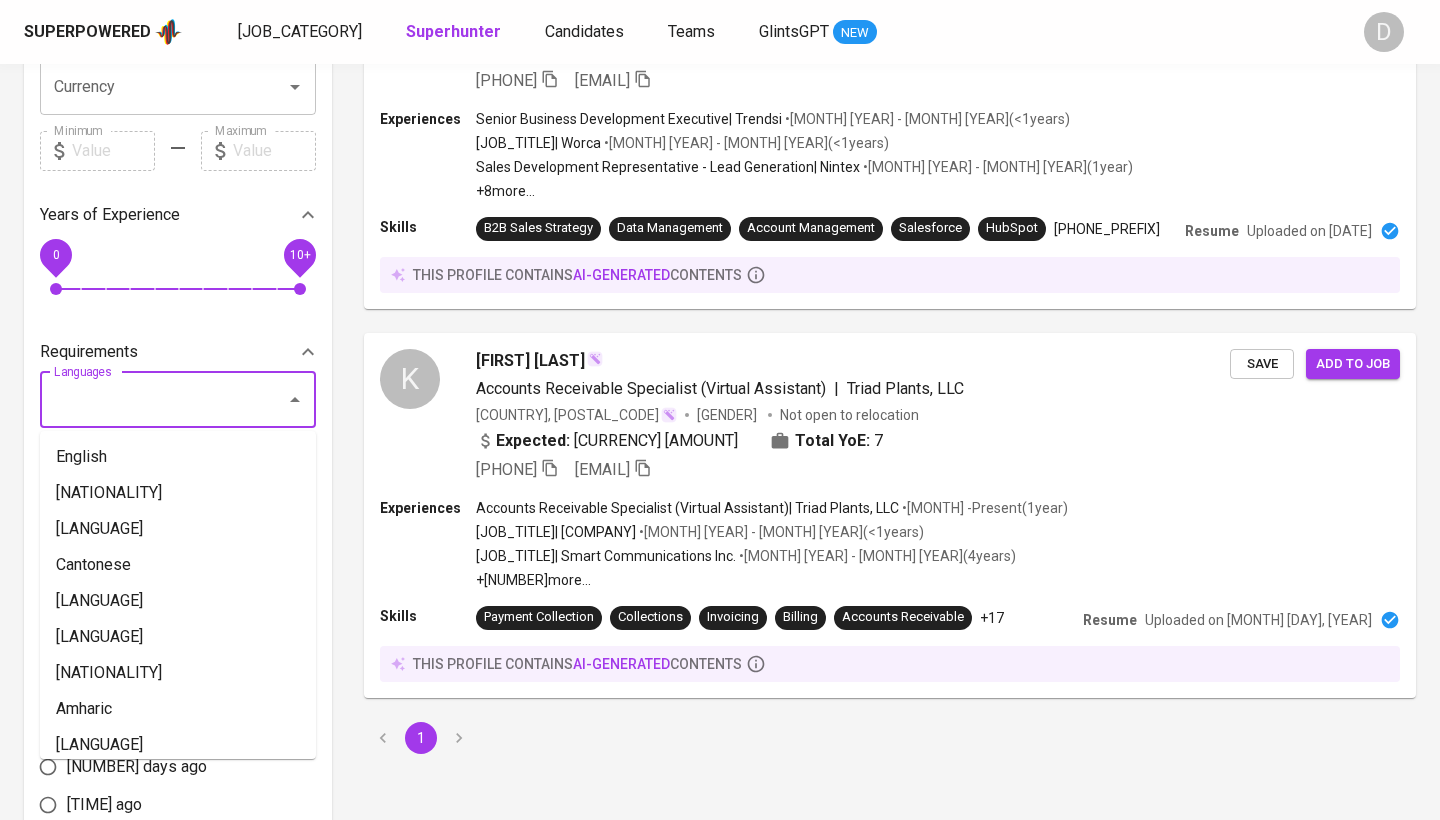 click on "Filters Clear All filters Talent Demographics Current Country Philippines Current Country Current City / Province Current City / Province Expected Salary Currency Currency Minimum Minimum Maximum Maximum Years of Experience 0 10+ Requirements Languages Languages Roles Roles Skills Skills Industries Industries Exclude Contacted Talents (by you & other recruiters) clear 3 days ago 7 days ago 14 days ago Talent Status Actively Looking Open to Opportunities Not Open to Opportunities Gender Male Female Talent Profile Contains Phone Number Resume" at bounding box center [178, 519] 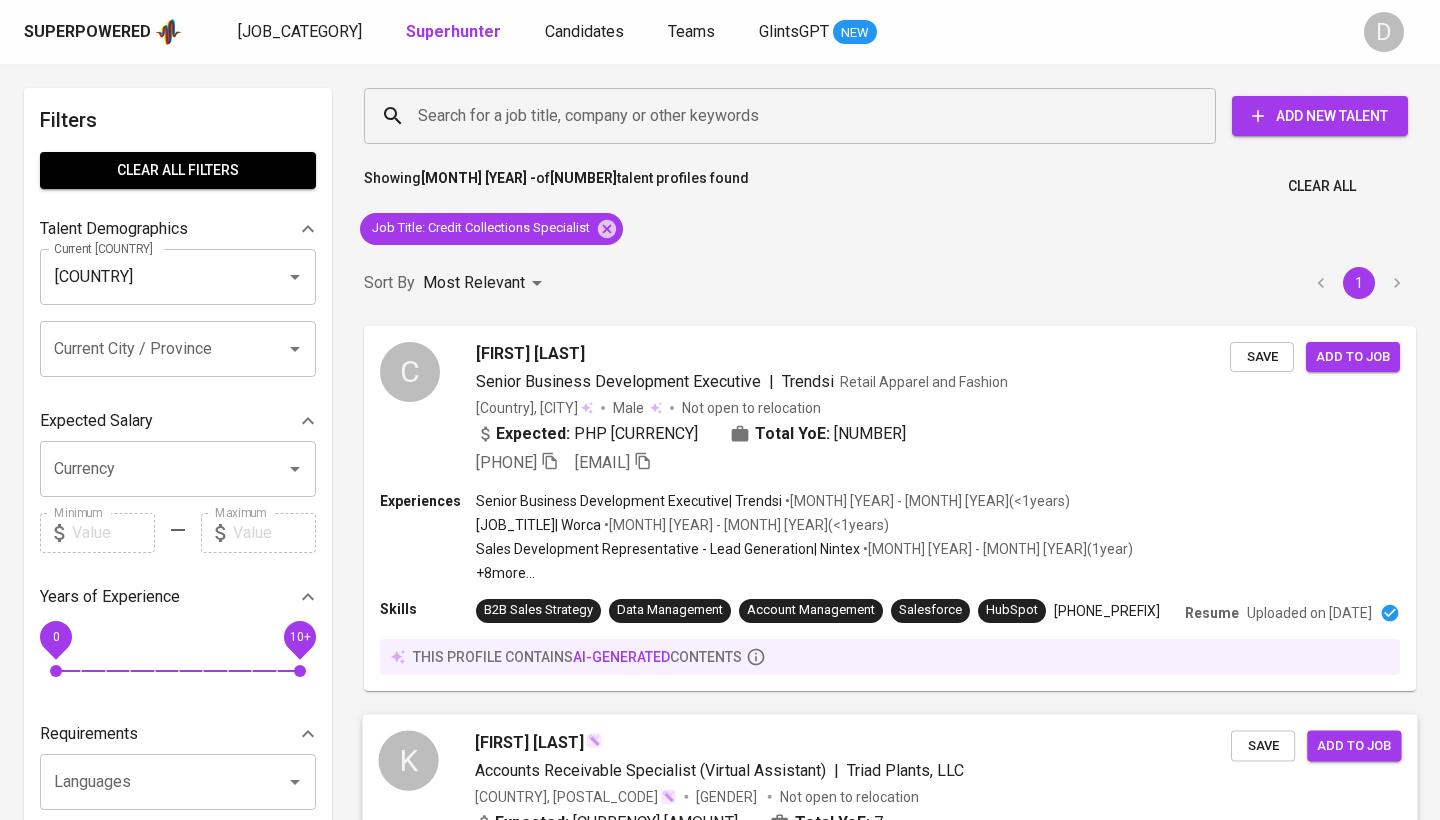 scroll, scrollTop: 0, scrollLeft: 0, axis: both 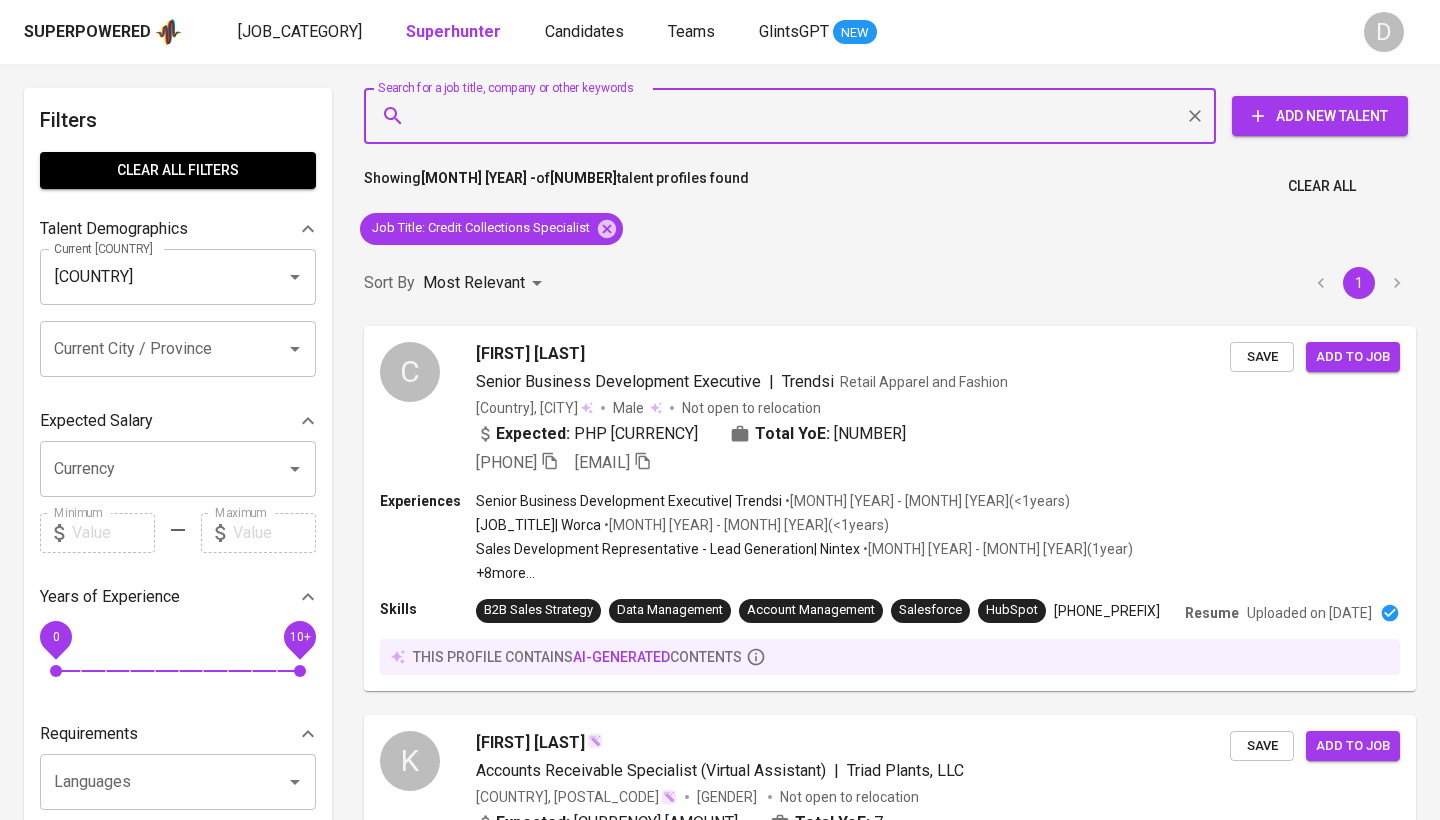 click on "Search for a job title, company or other keywords" at bounding box center [795, 116] 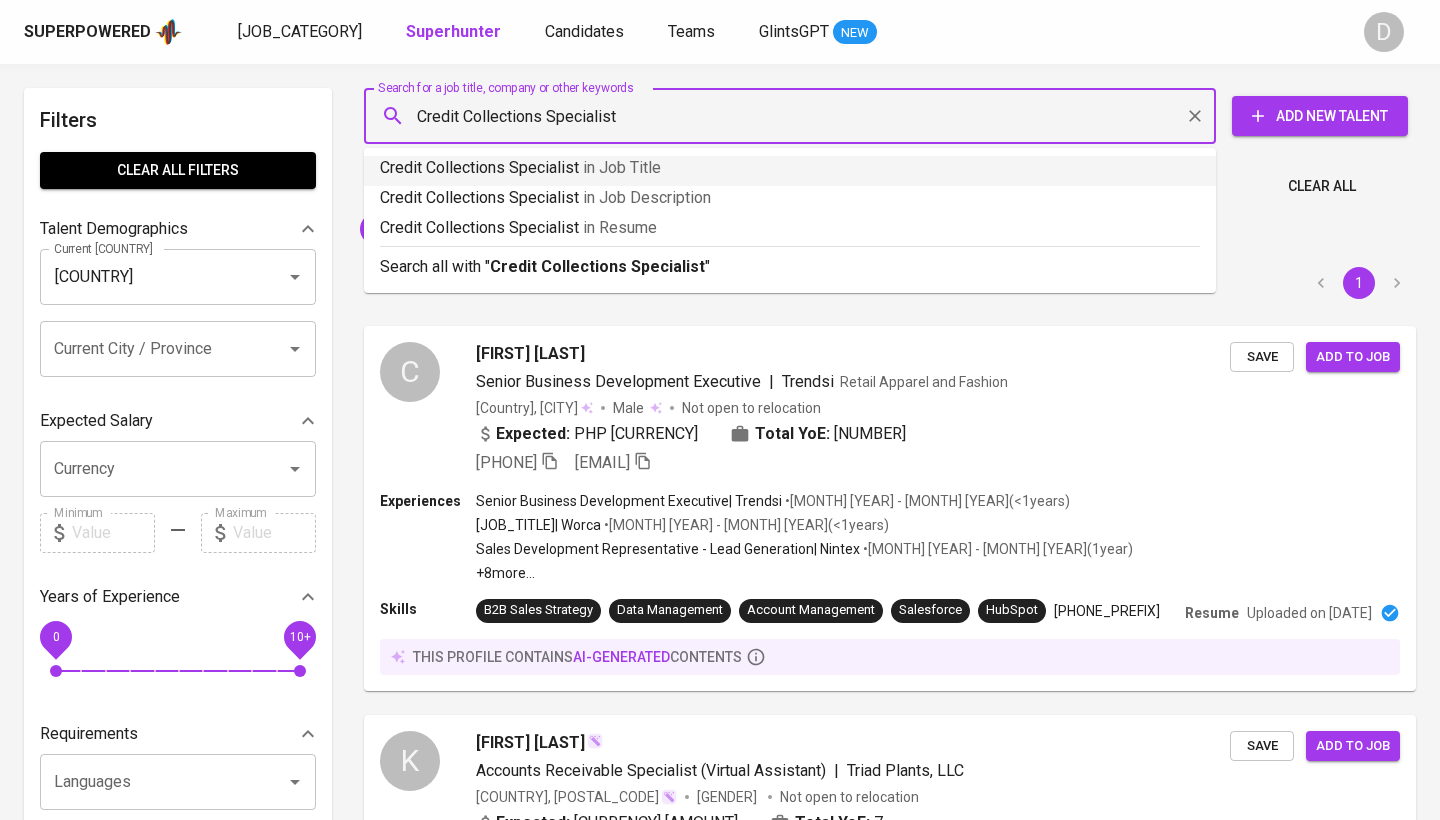 click on "Credit Collections Specialist   in   Job Title" at bounding box center [790, 168] 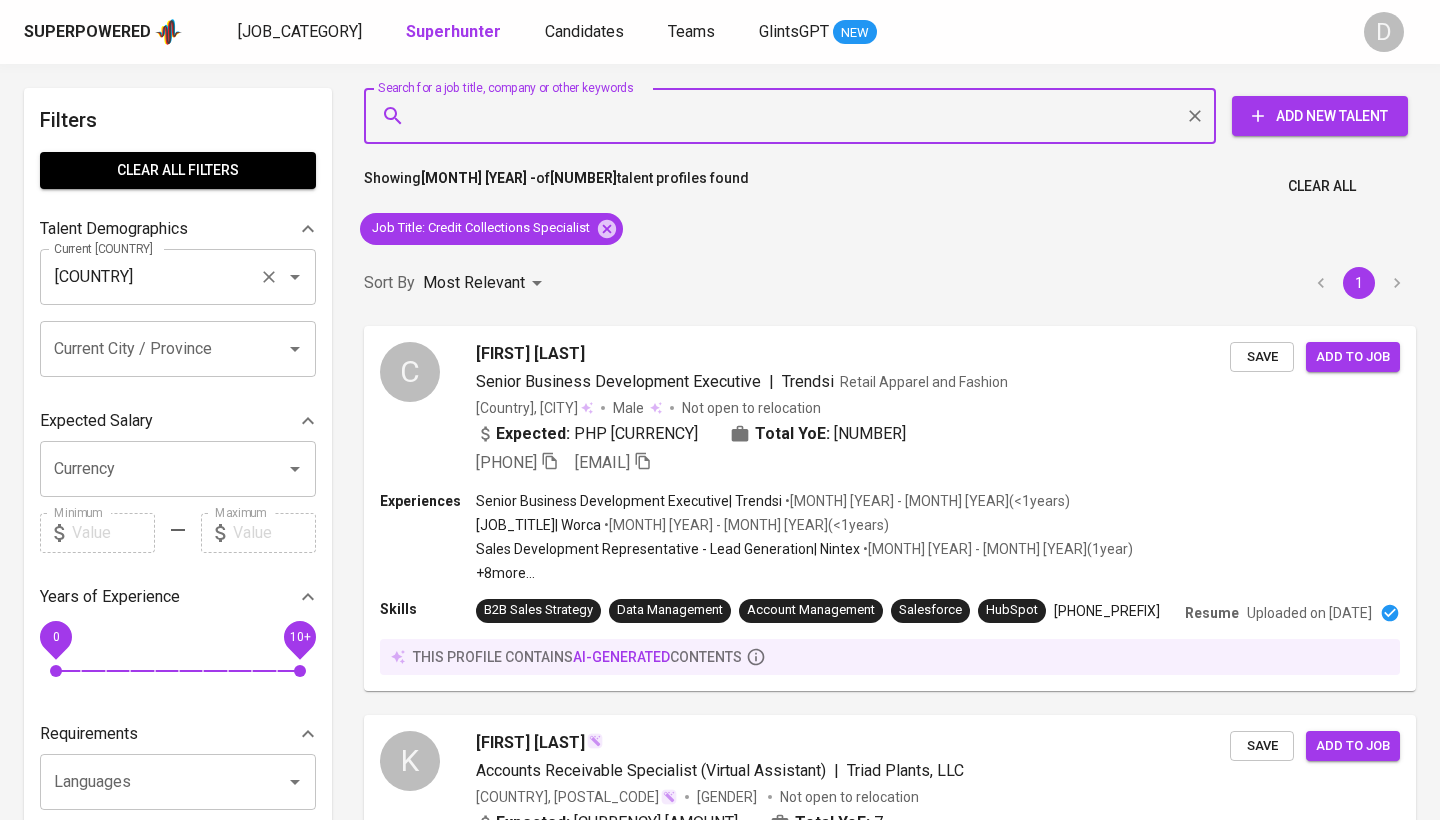 click at bounding box center [269, 277] 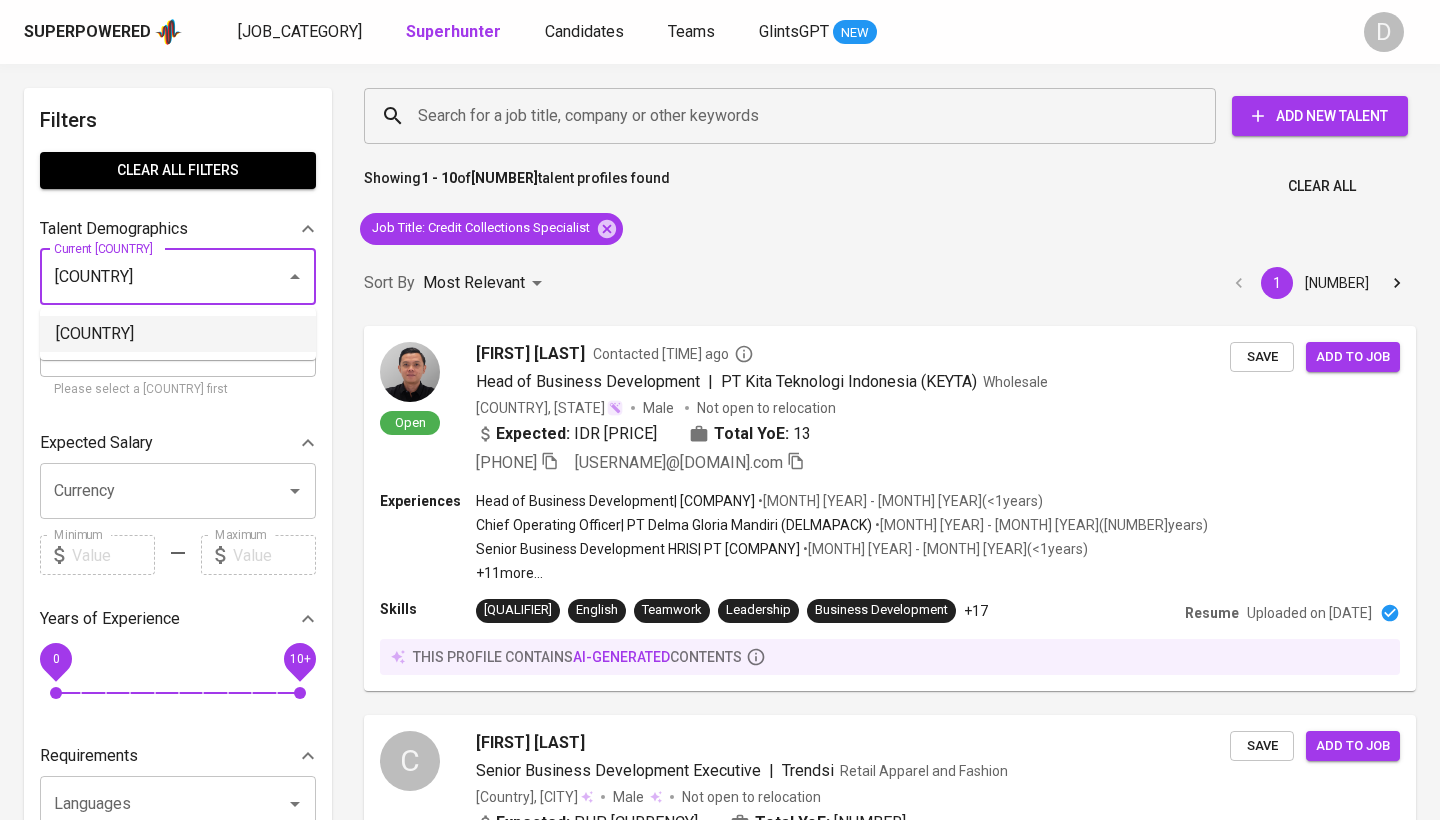 type on "indonesia" 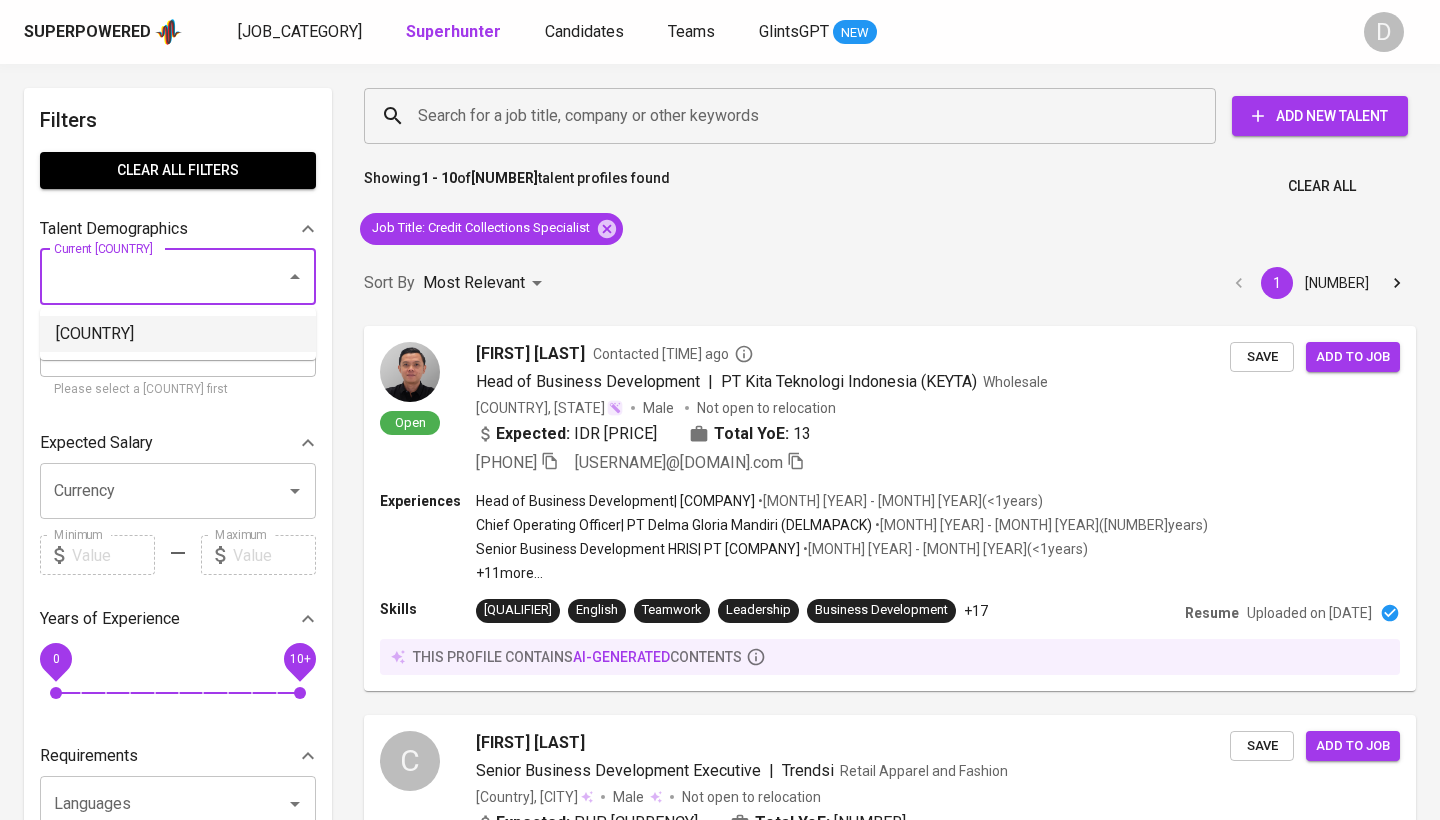 click on "Filters" at bounding box center [178, 120] 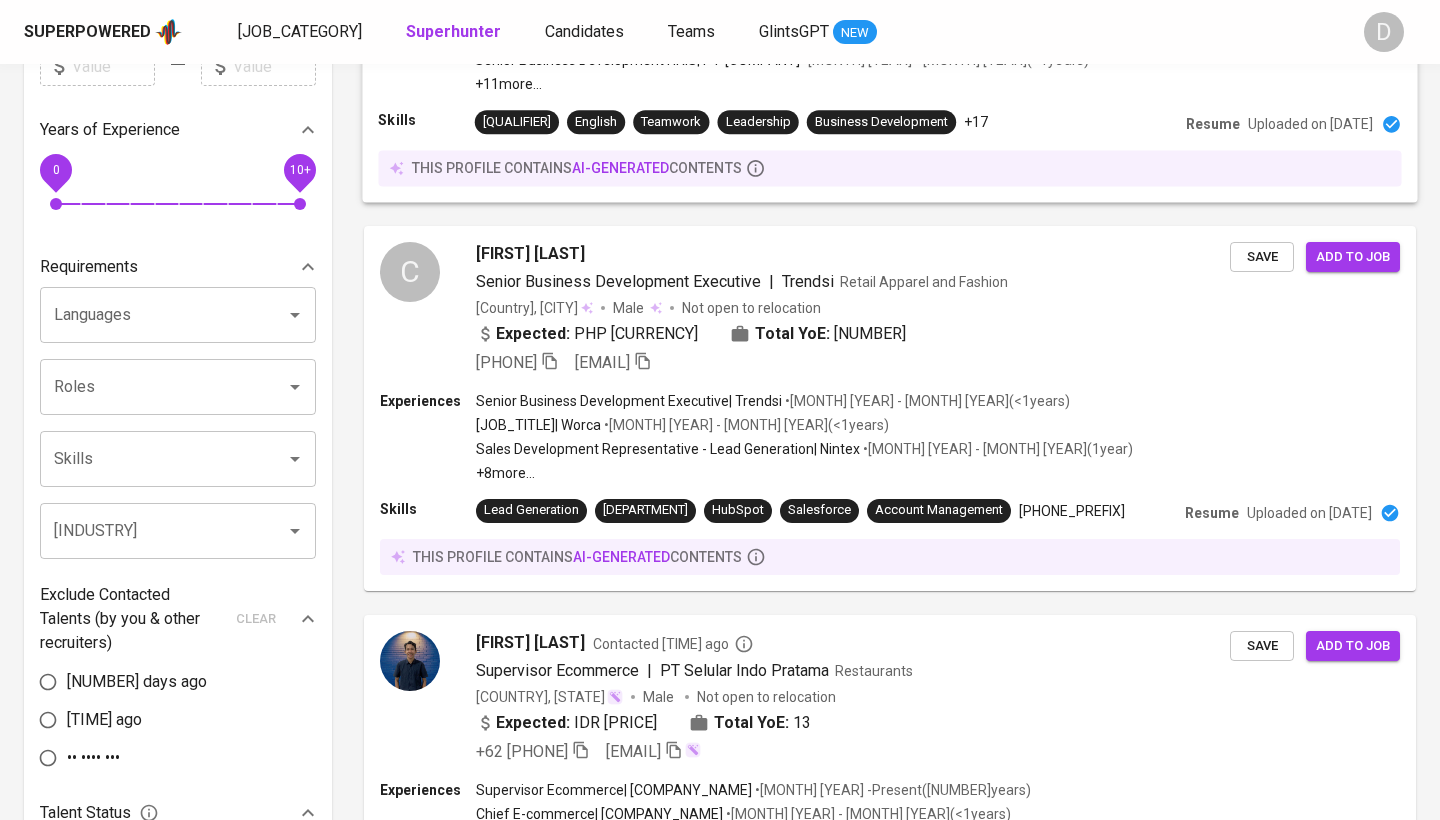 scroll, scrollTop: 0, scrollLeft: 0, axis: both 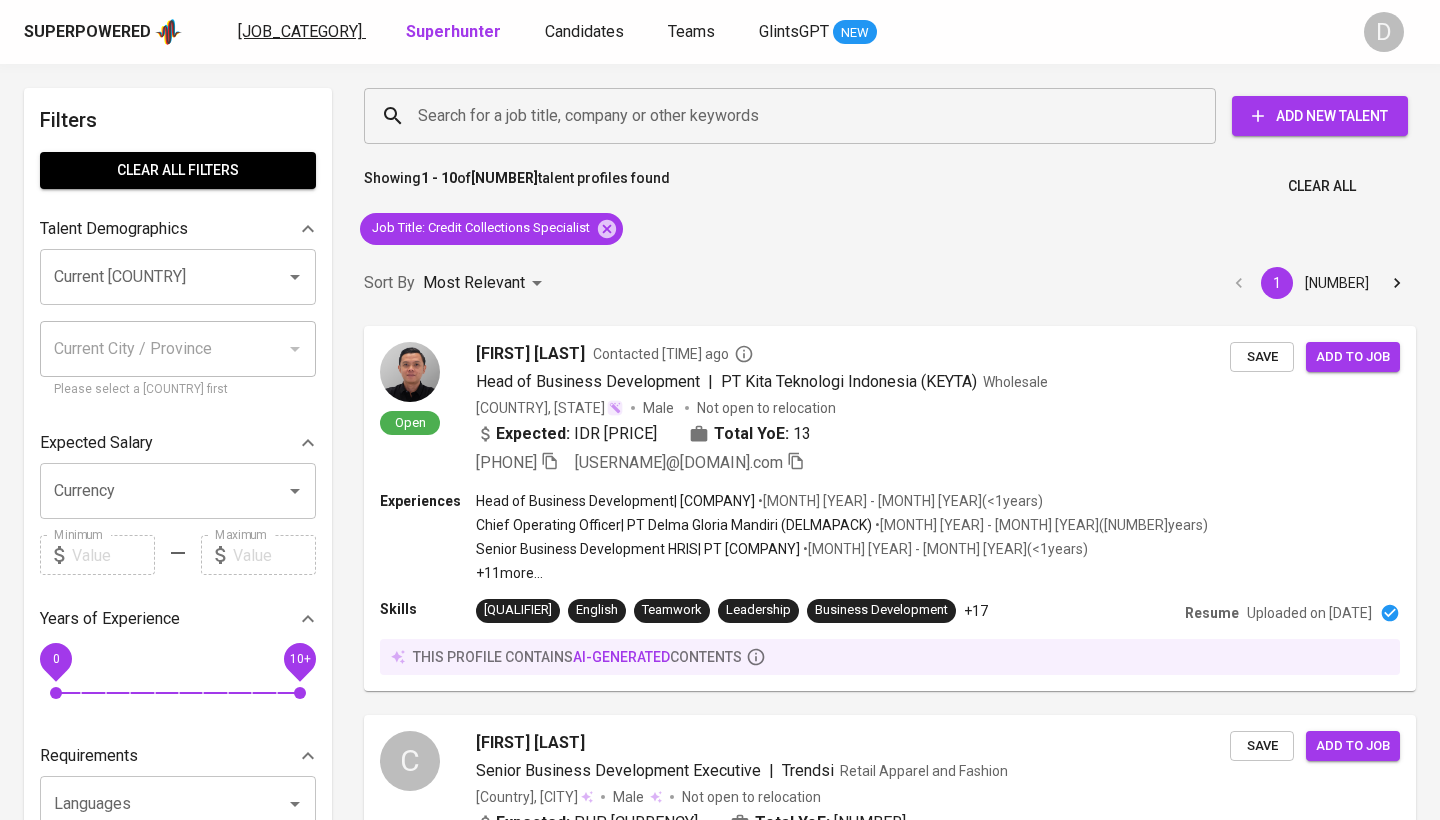 click on "Jobs" at bounding box center [300, 31] 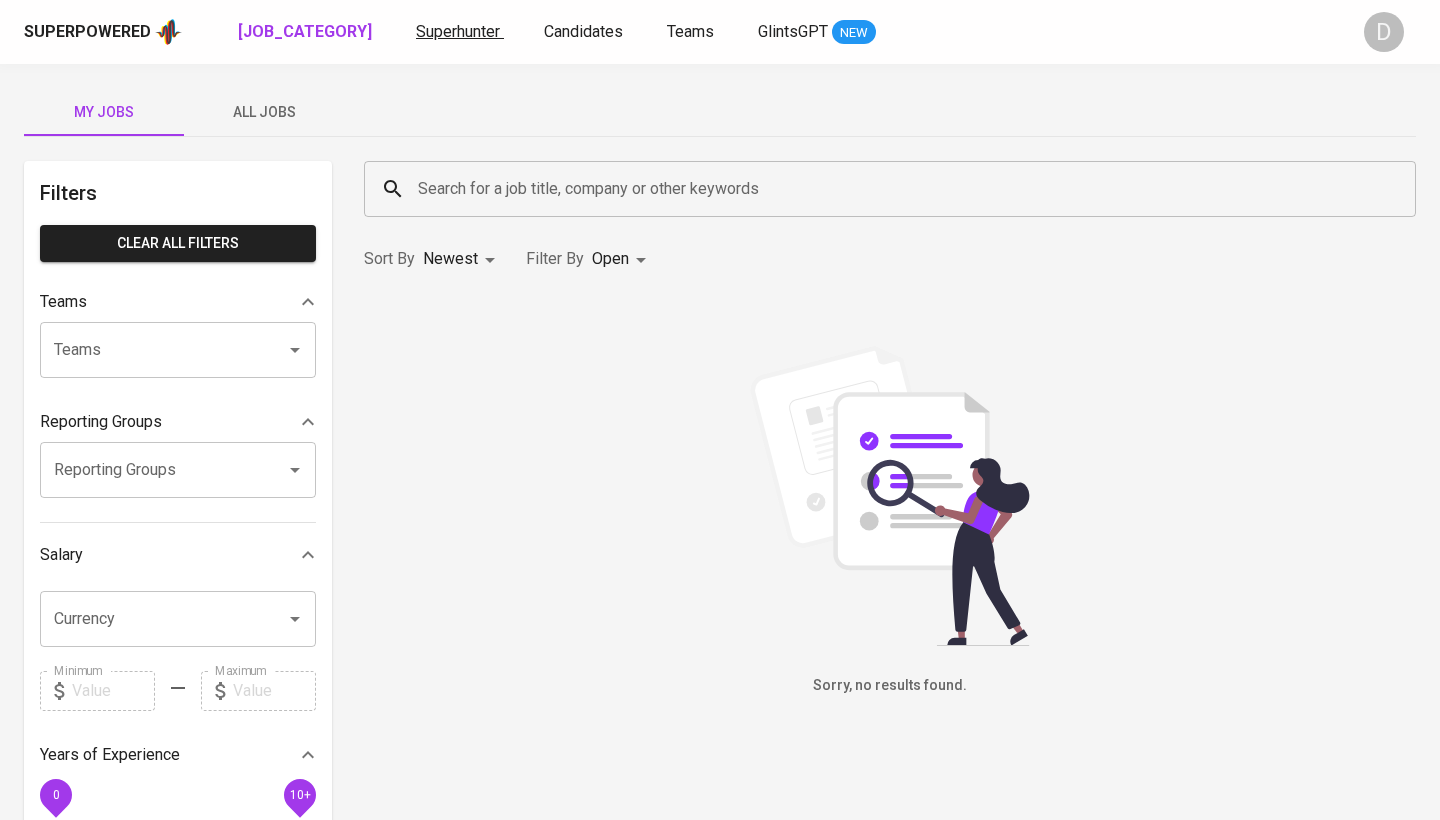 scroll, scrollTop: 0, scrollLeft: 0, axis: both 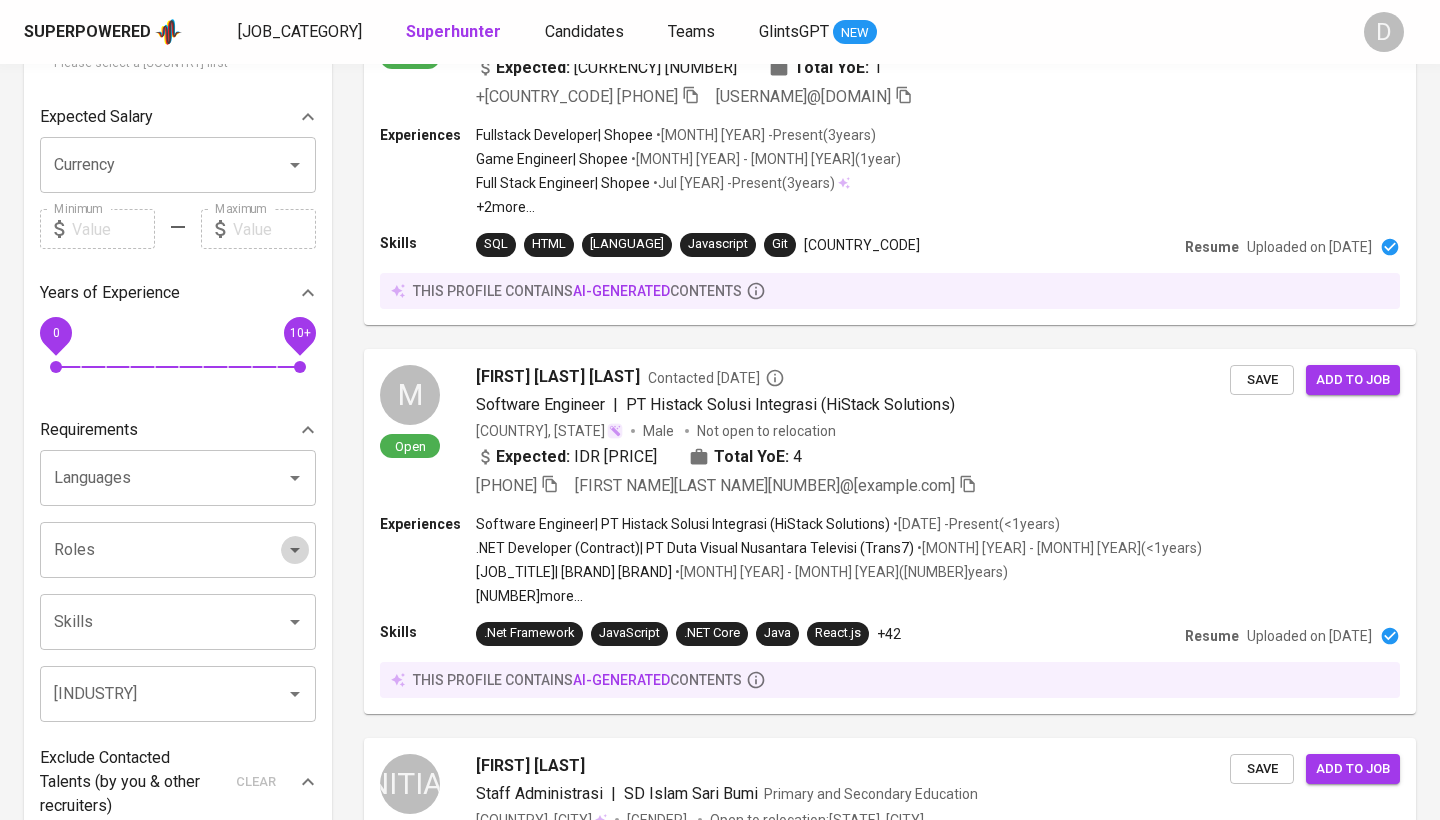 click at bounding box center (295, 478) 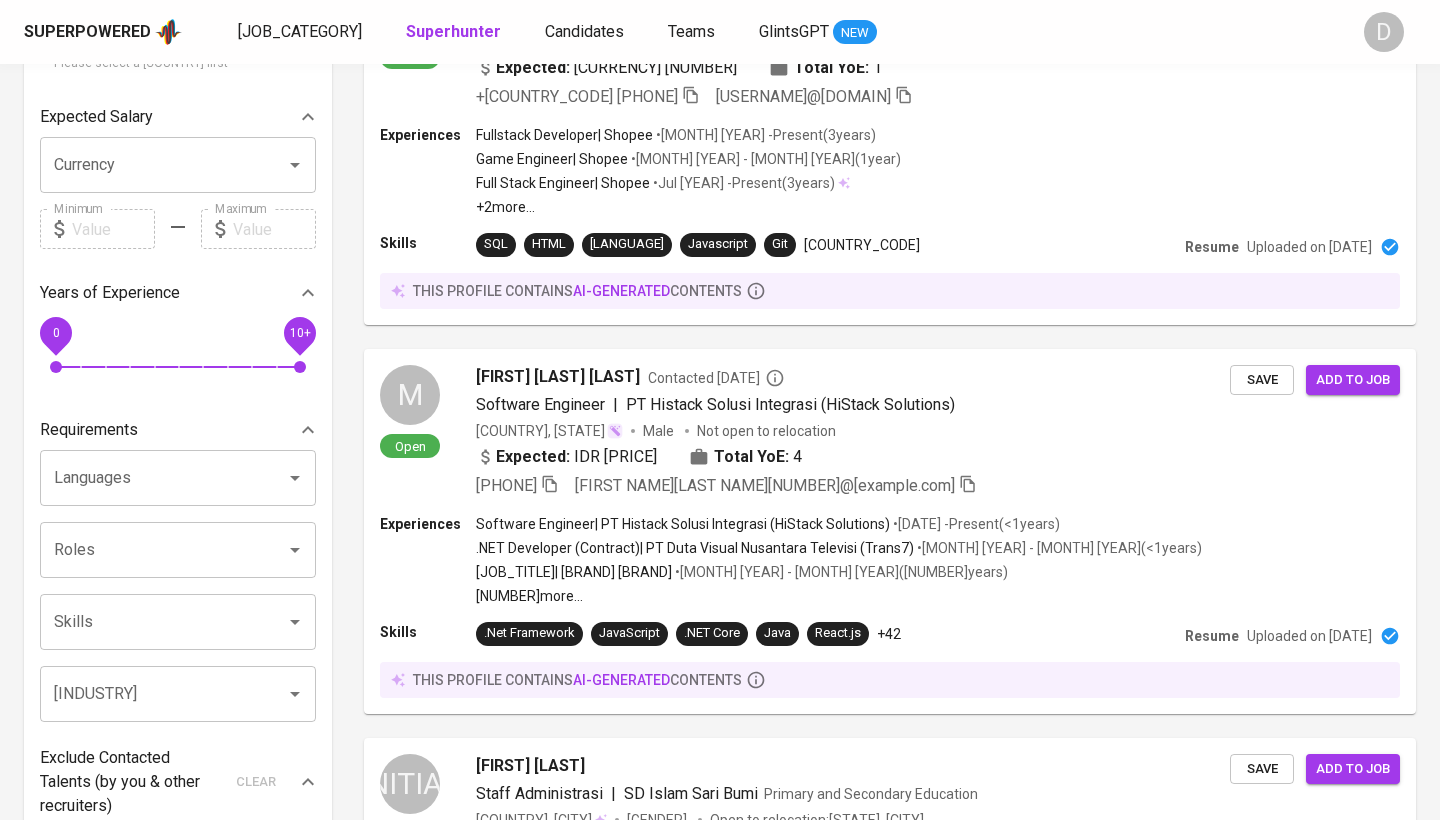 click at bounding box center [295, 478] 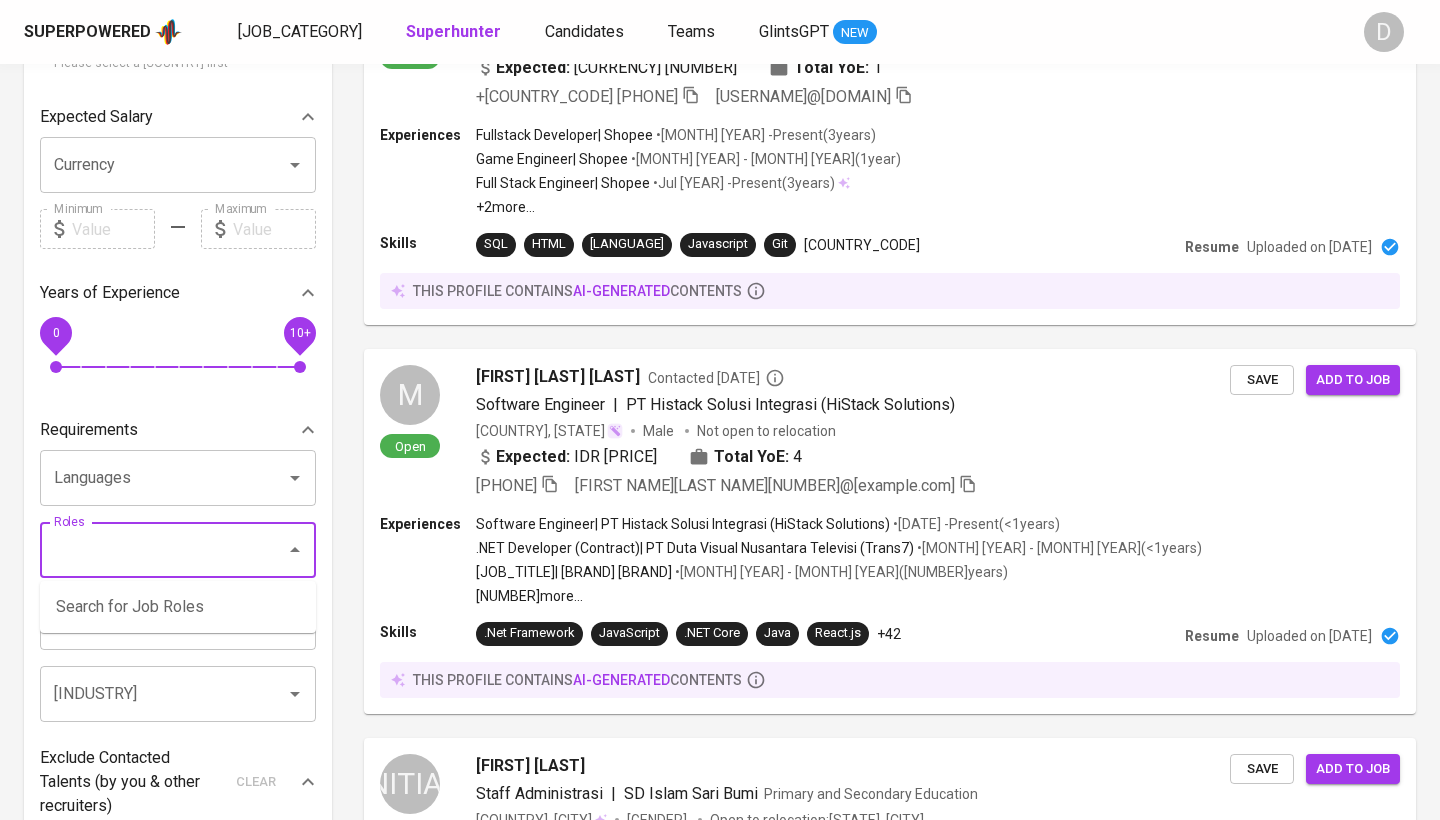 click at bounding box center (295, 550) 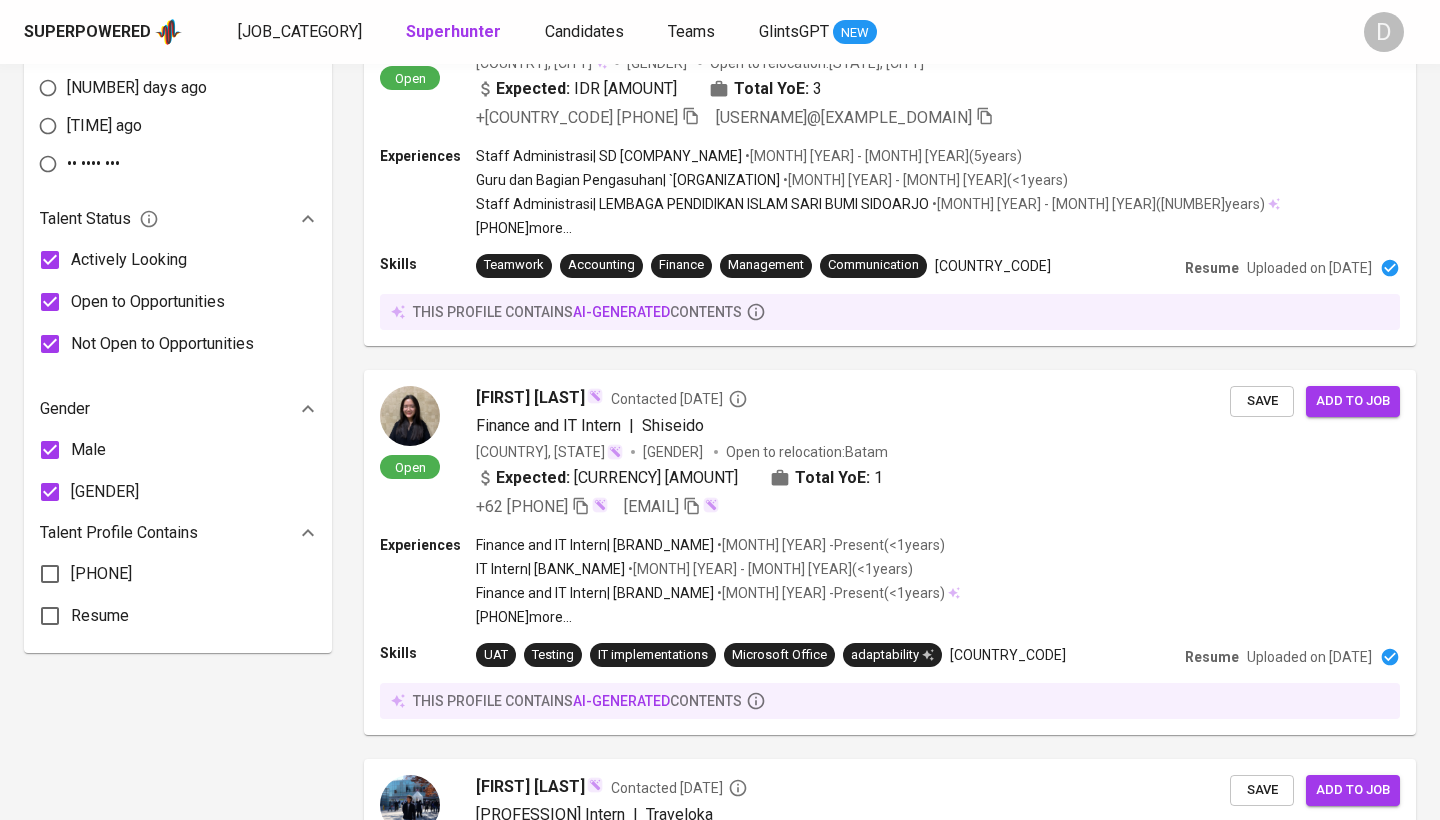 scroll, scrollTop: 386, scrollLeft: 0, axis: vertical 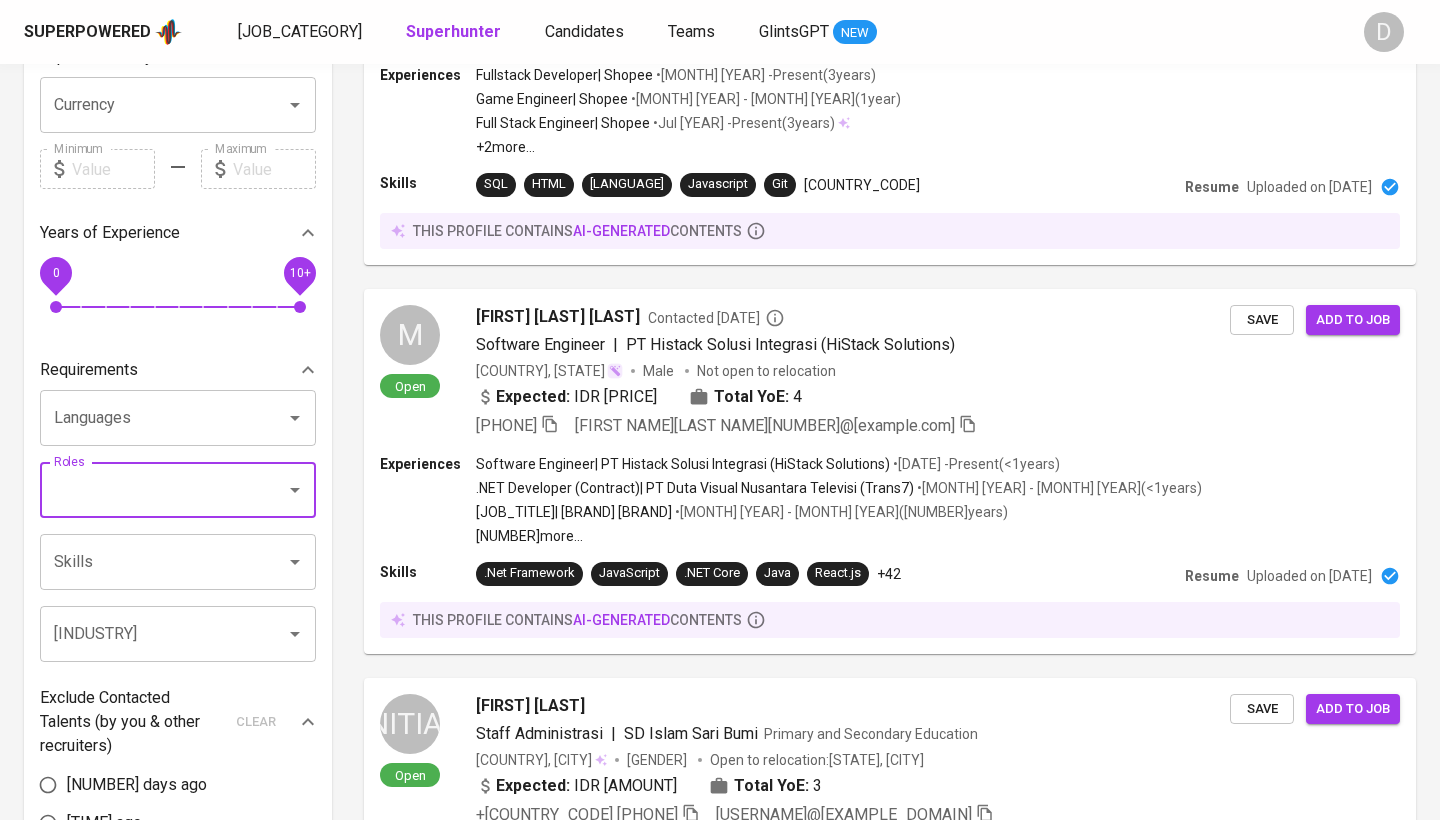 click at bounding box center [295, 418] 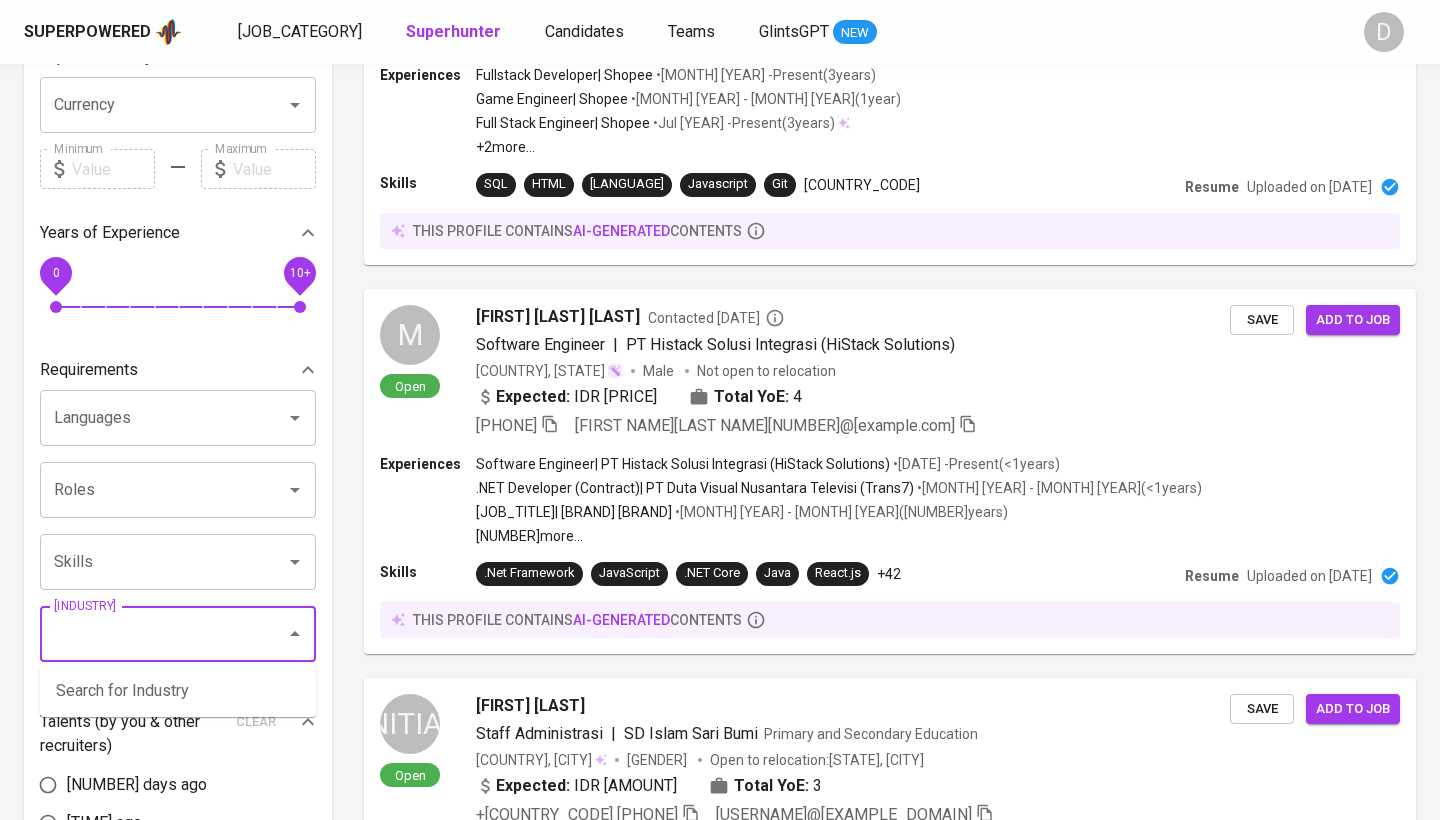 click at bounding box center (295, 418) 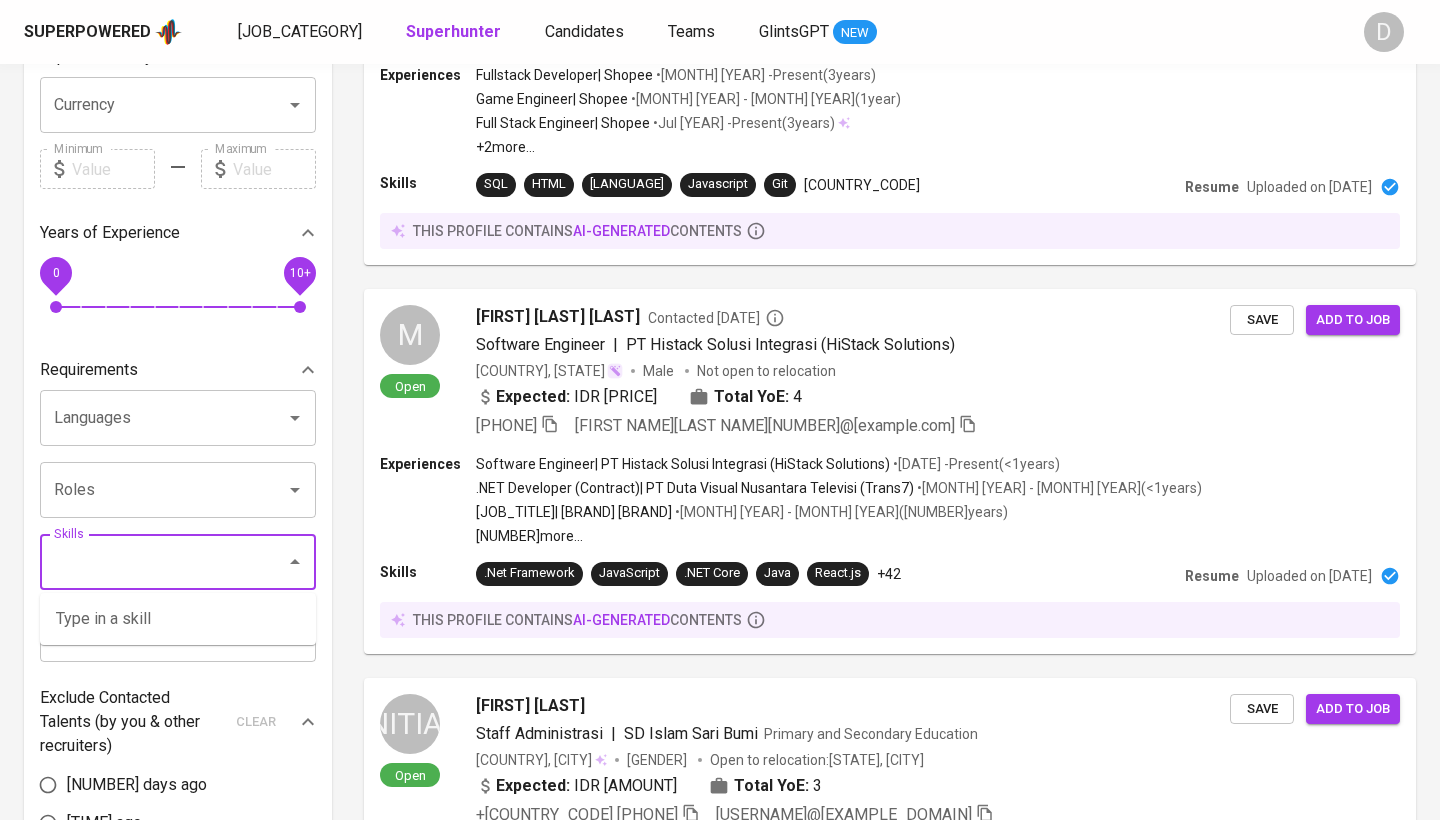 click on "Languages" at bounding box center (150, 418) 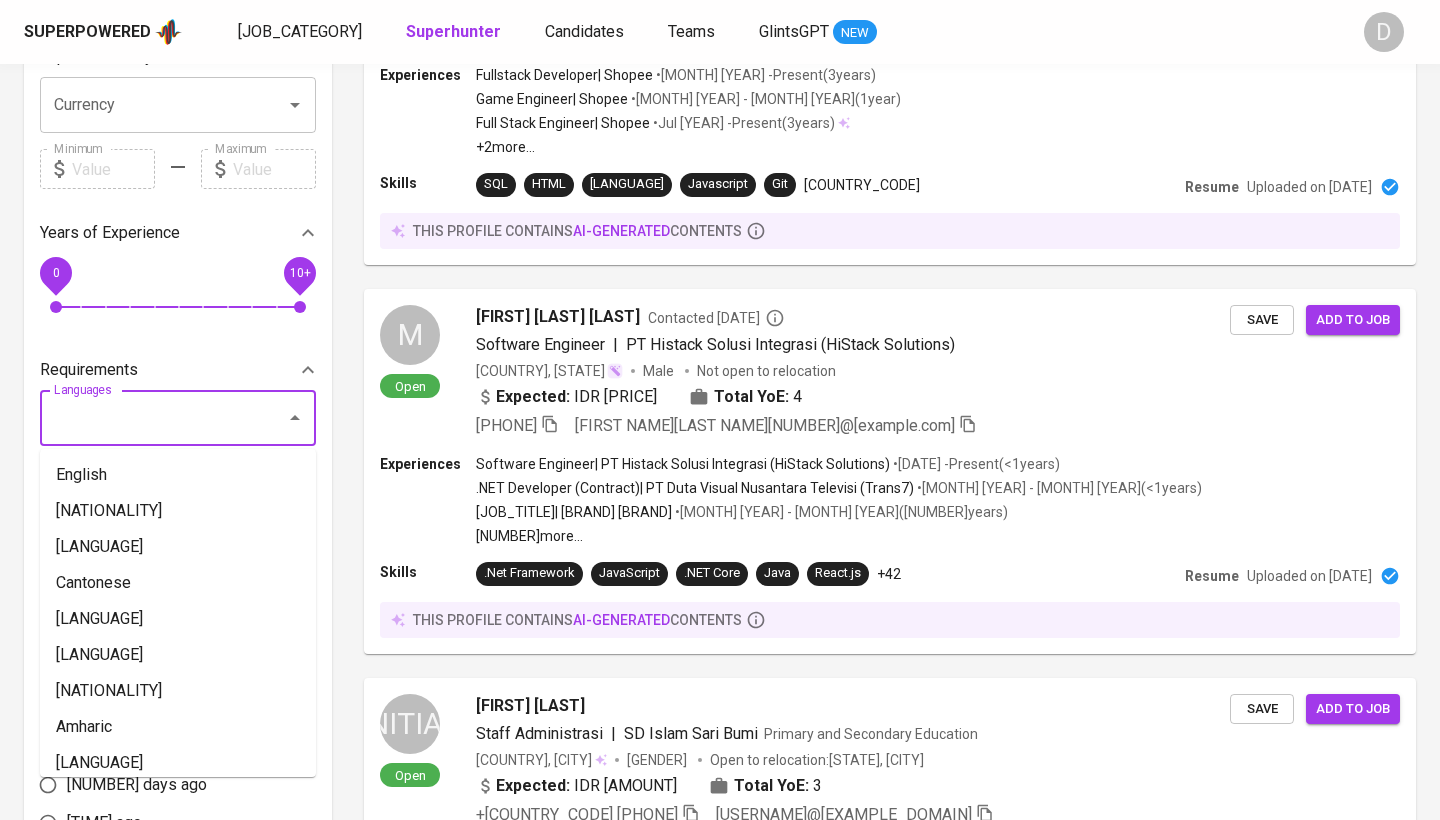 click on "Languages" at bounding box center (150, 418) 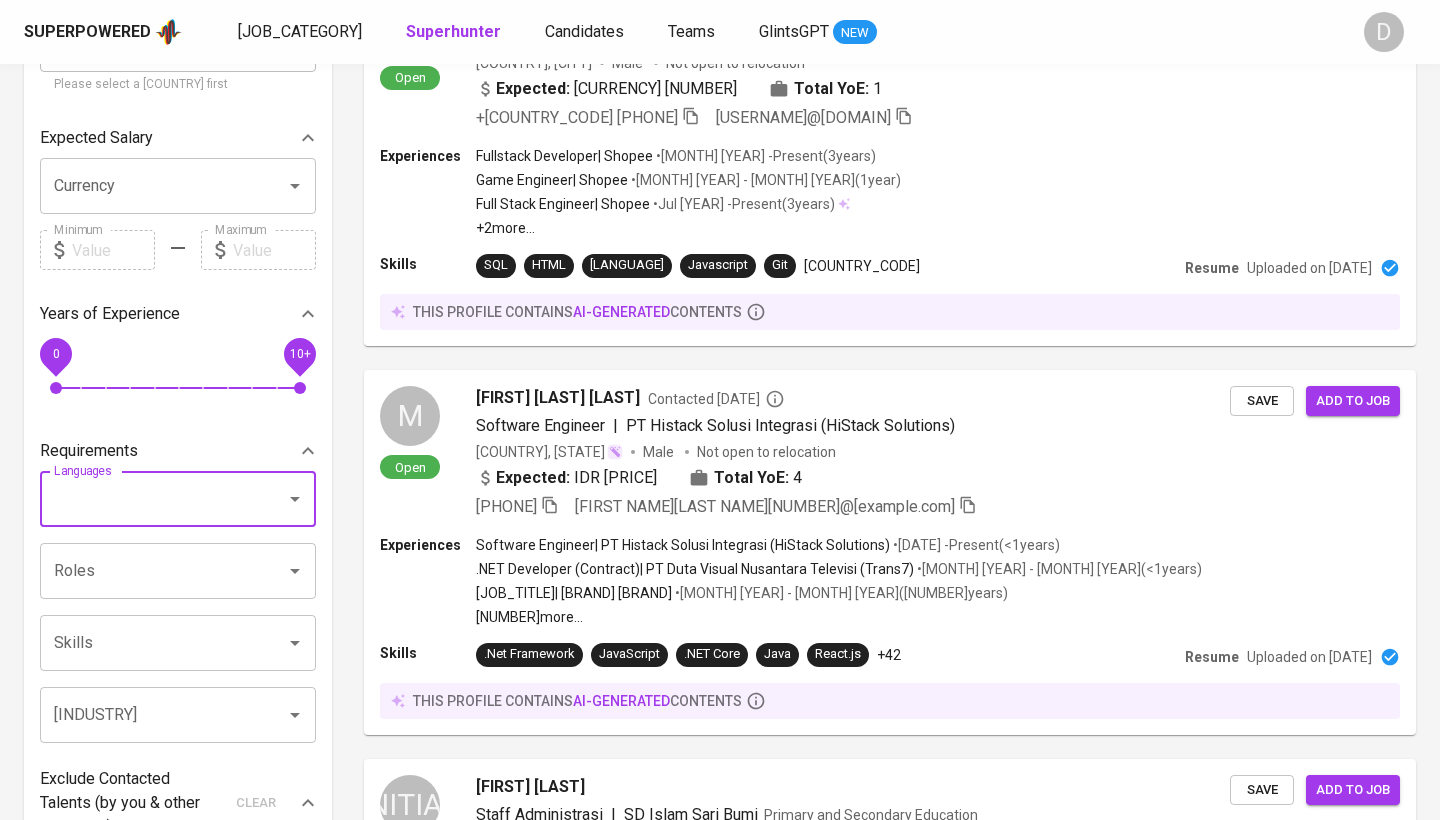 scroll, scrollTop: 55, scrollLeft: 0, axis: vertical 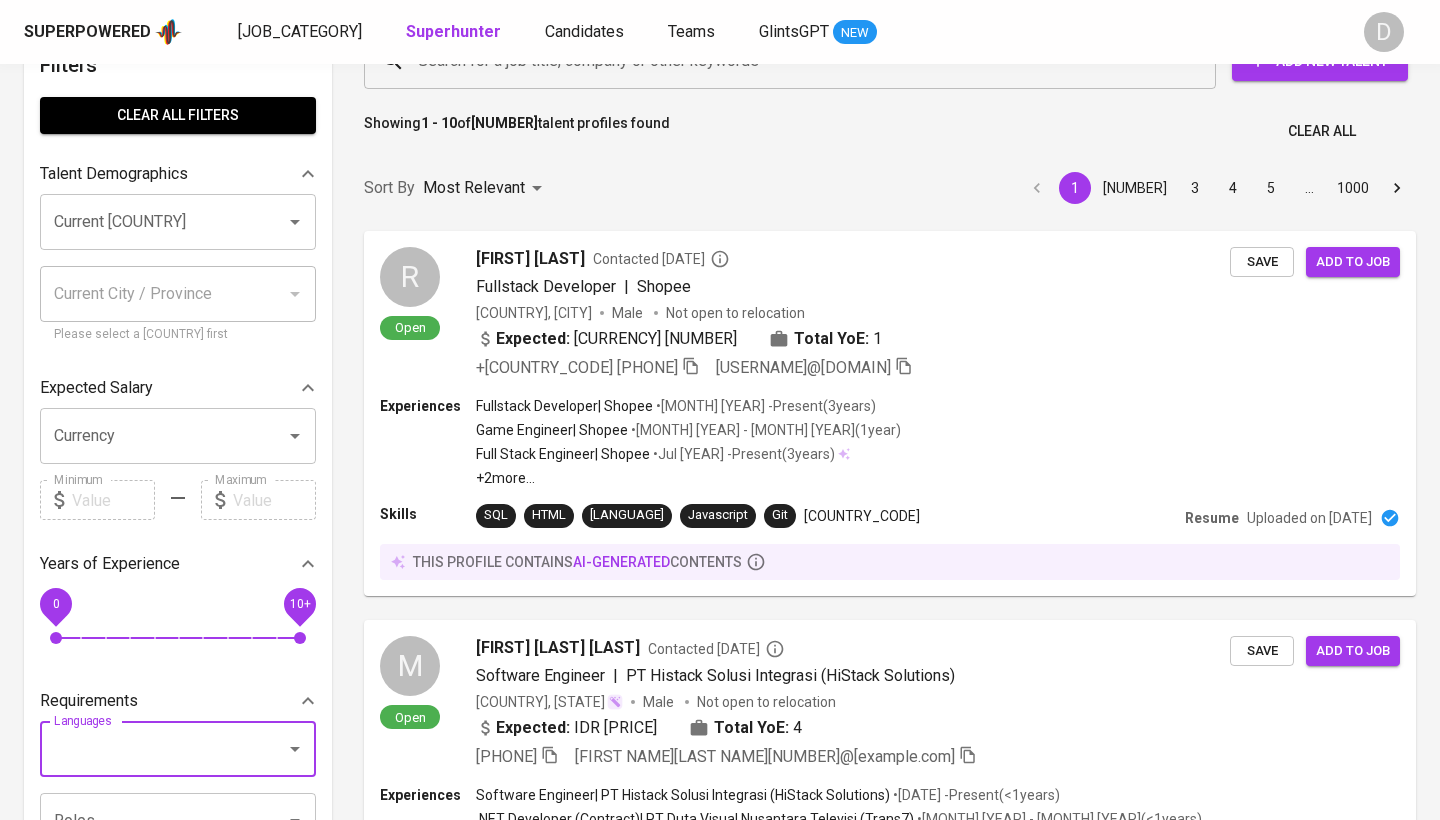 click at bounding box center [295, 222] 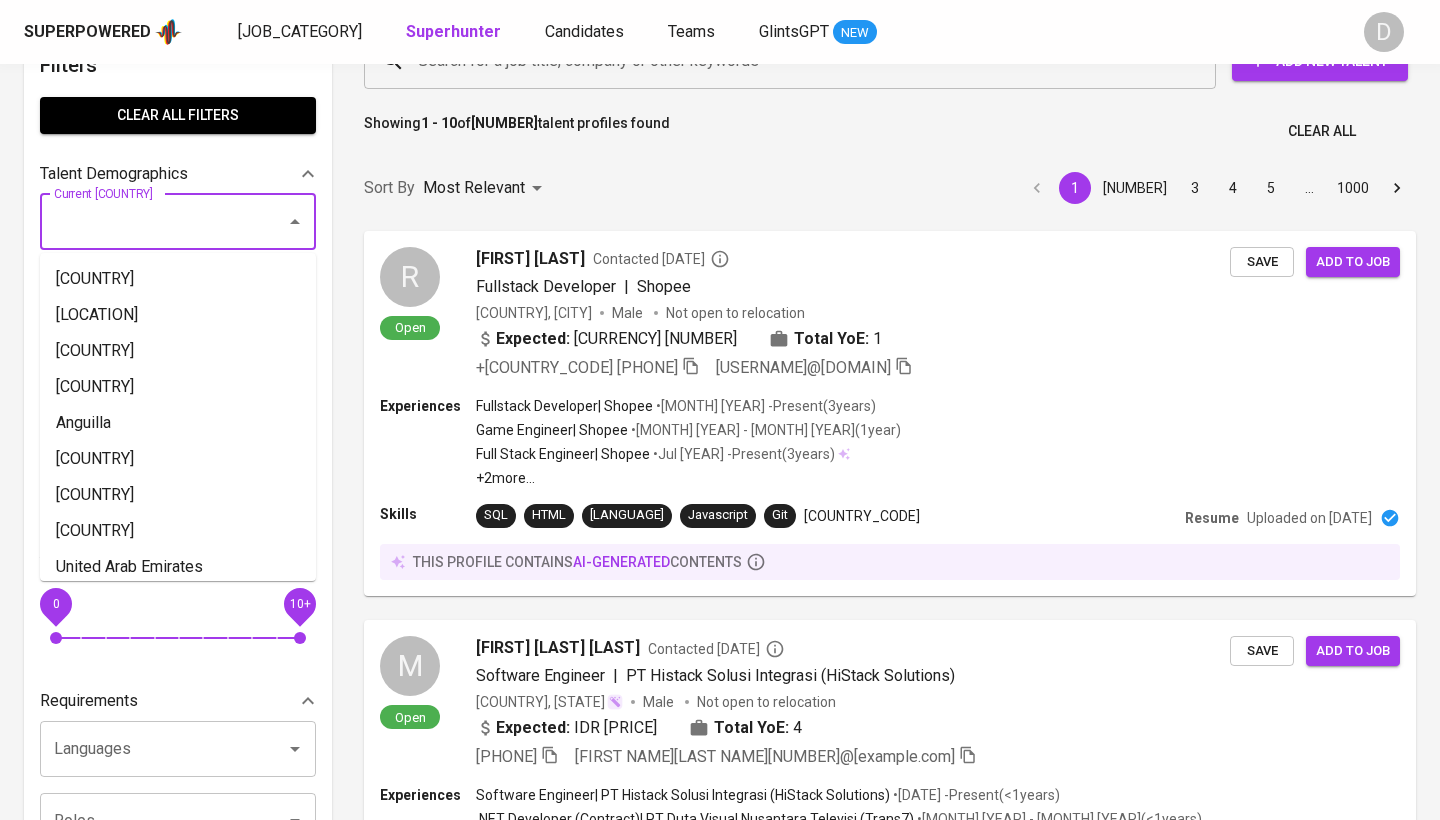 click at bounding box center (295, 222) 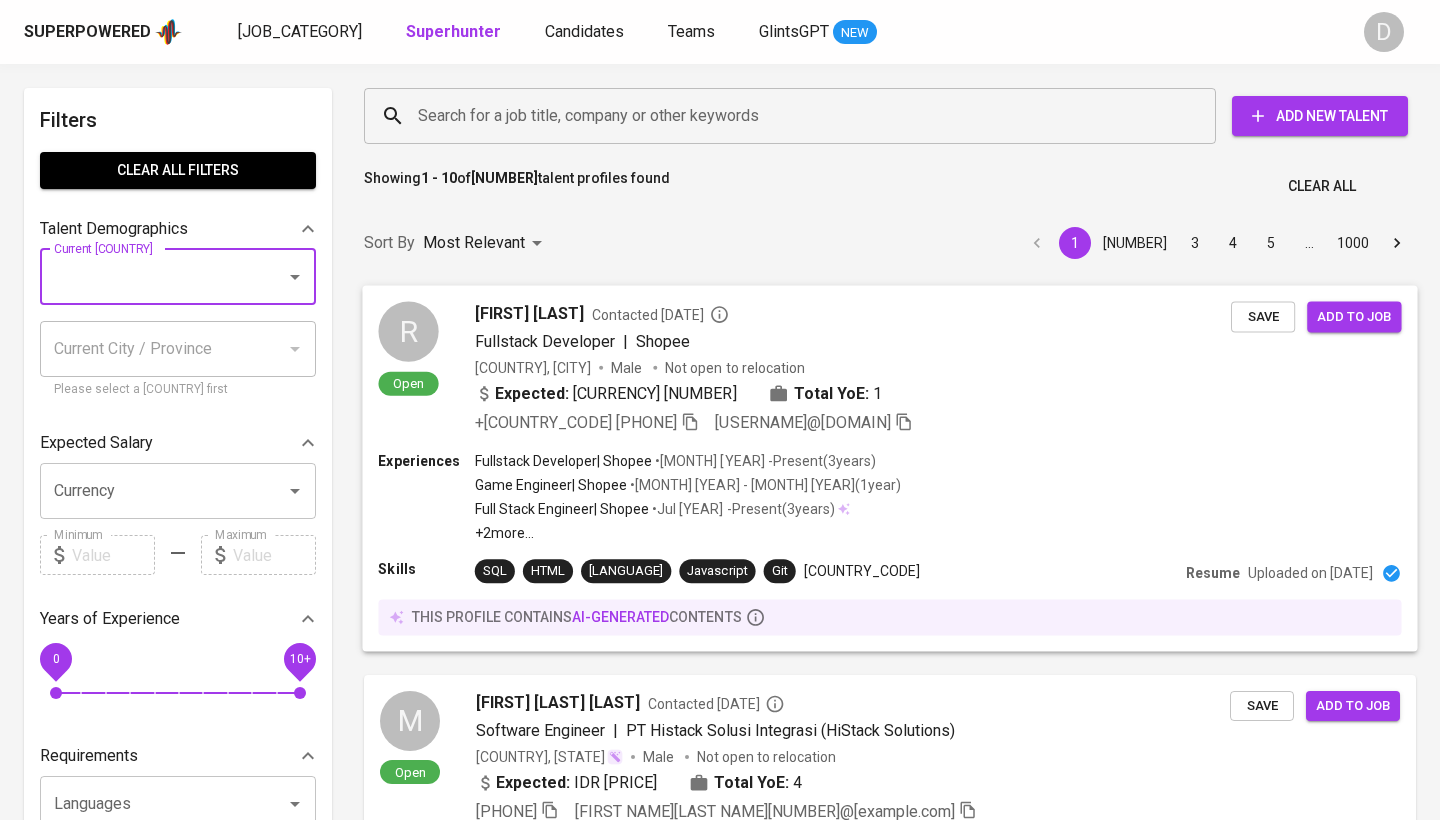 scroll, scrollTop: 0, scrollLeft: 0, axis: both 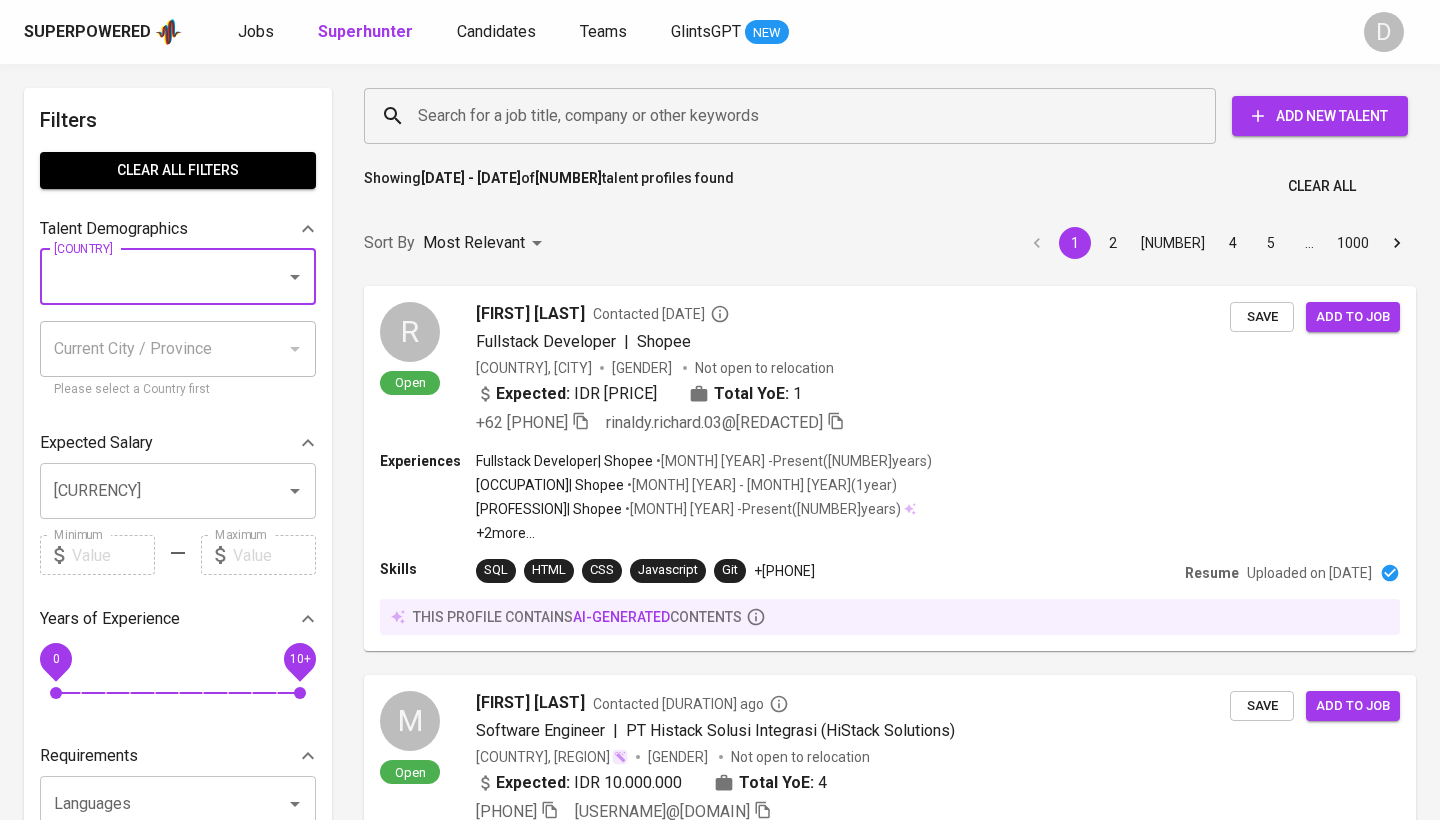 click on "Sort By Most Relevant MOST_RELEVANT 1 2 3 4 5 … 1000" at bounding box center [890, 243] 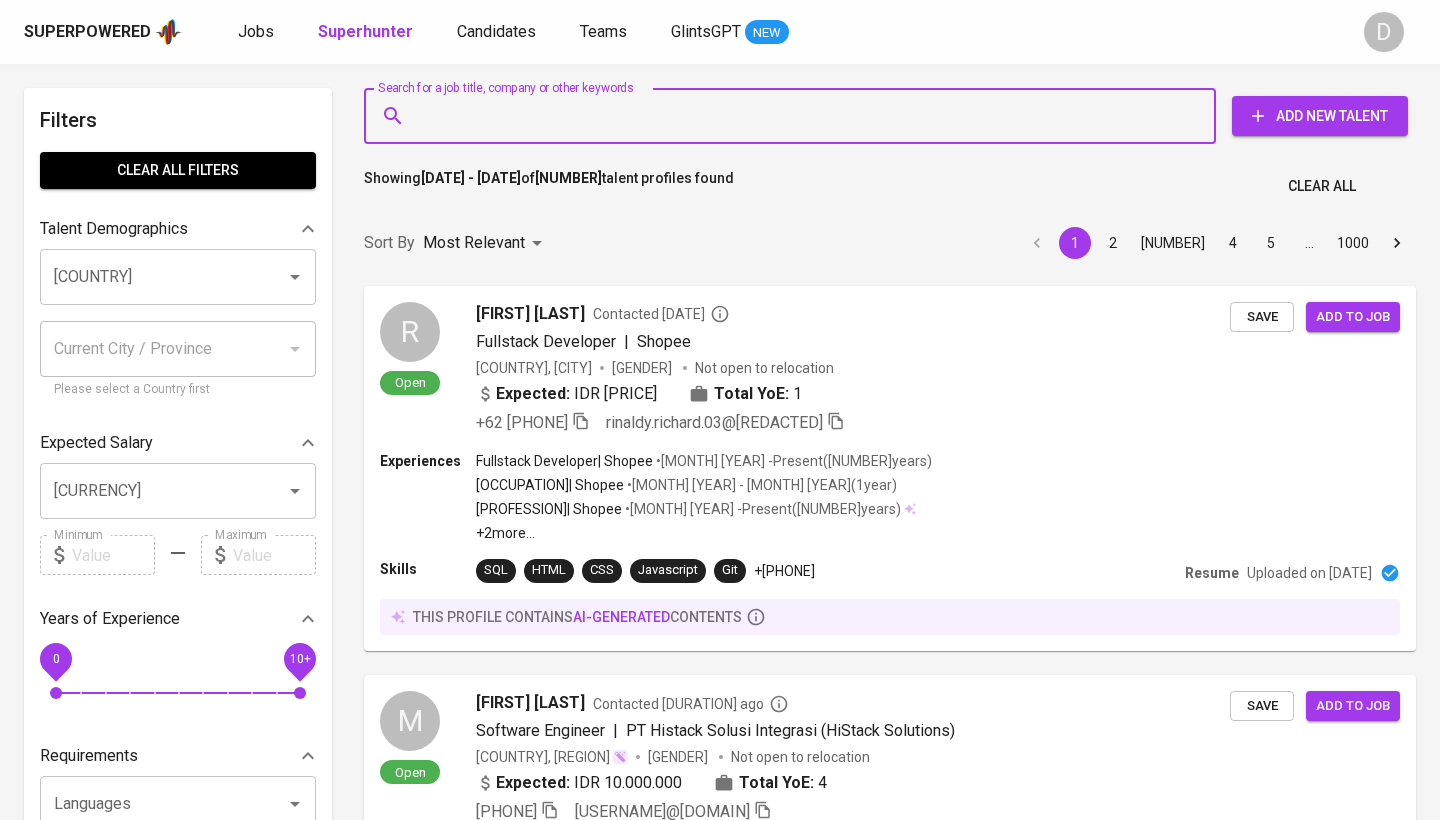 click on "Search for a job title, company or other keywords" at bounding box center (795, 116) 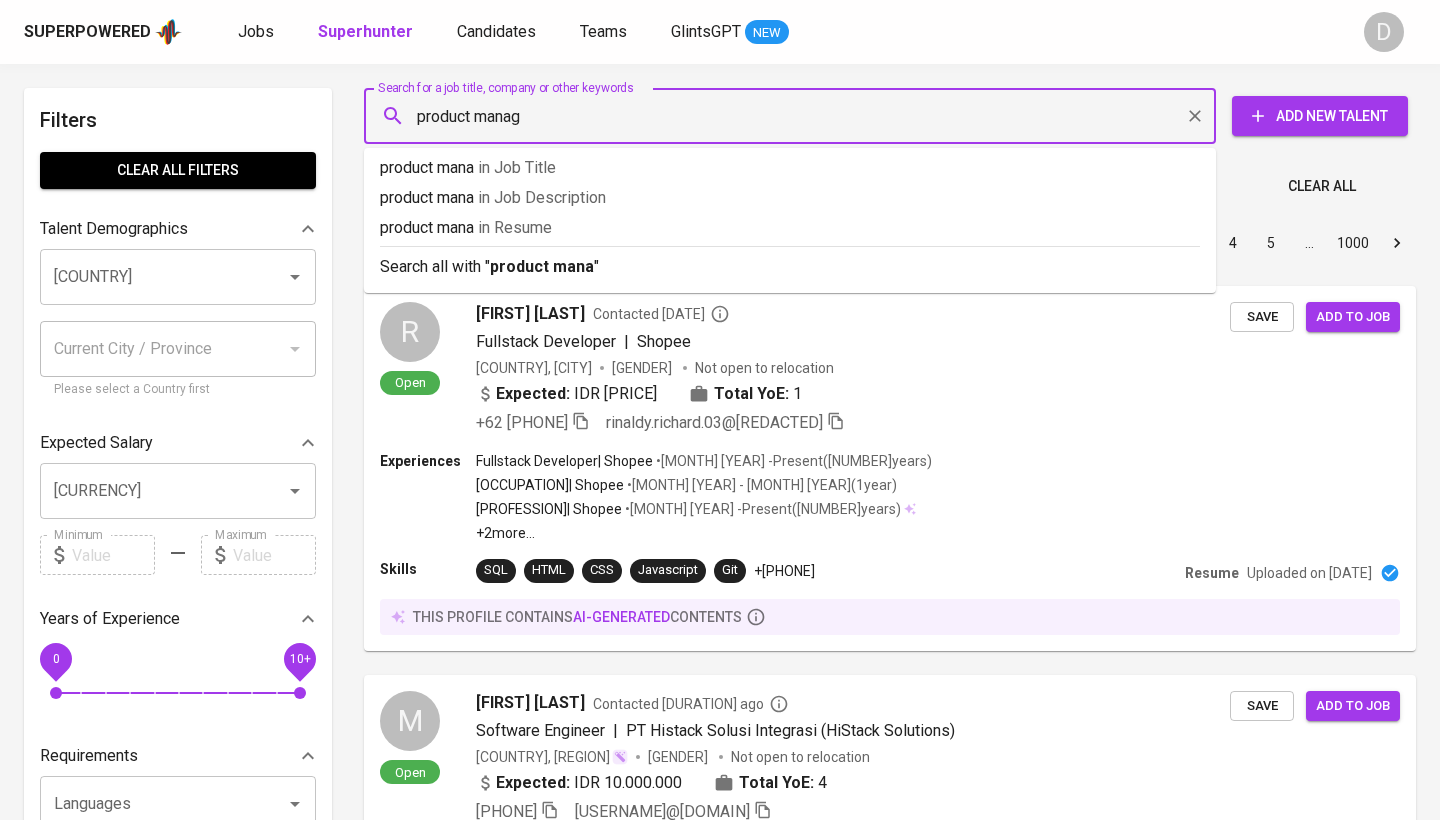 type on "product manage" 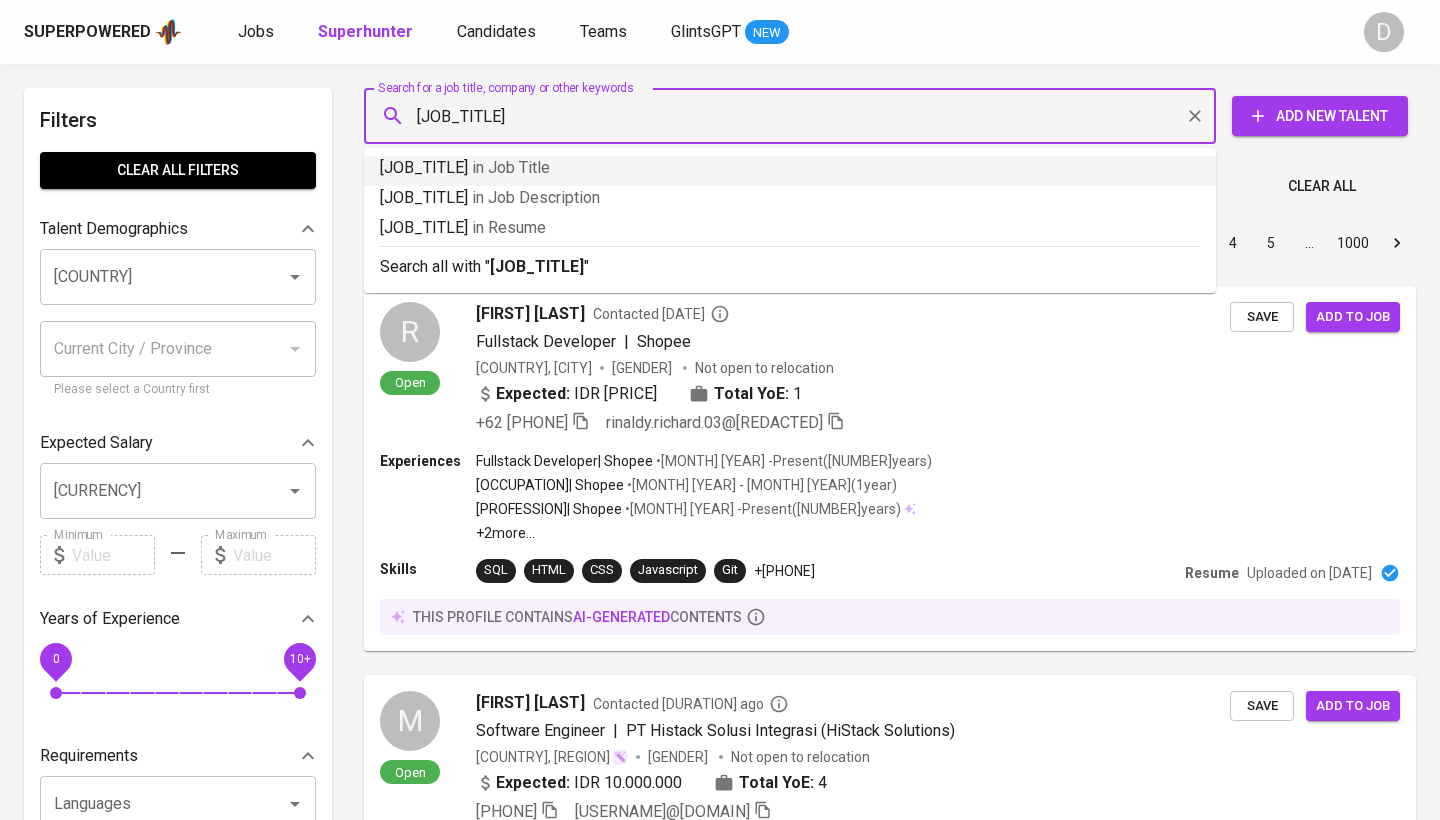 click on "product manager  in  Job Title" at bounding box center [790, 168] 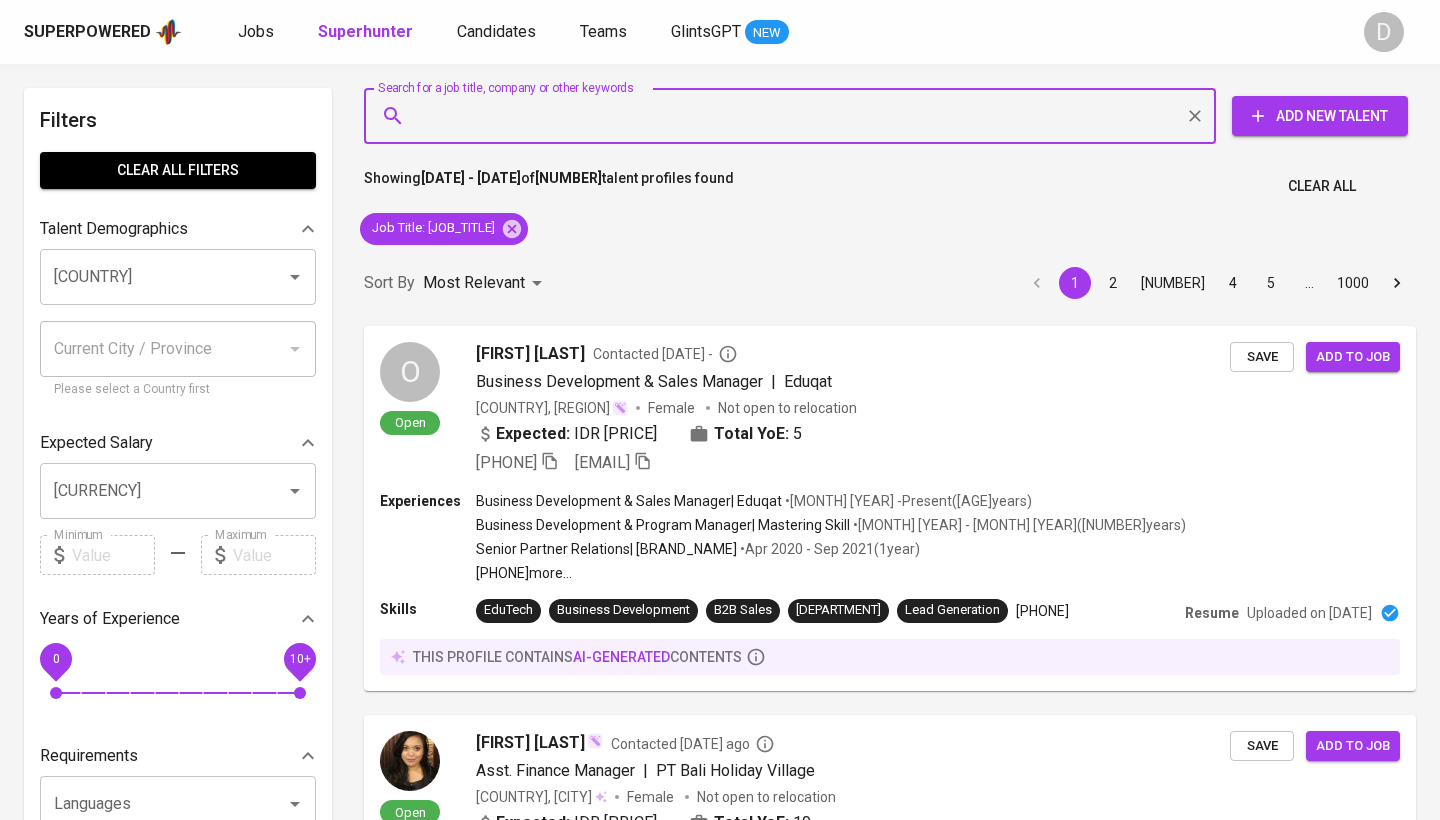 click at bounding box center (295, 804) 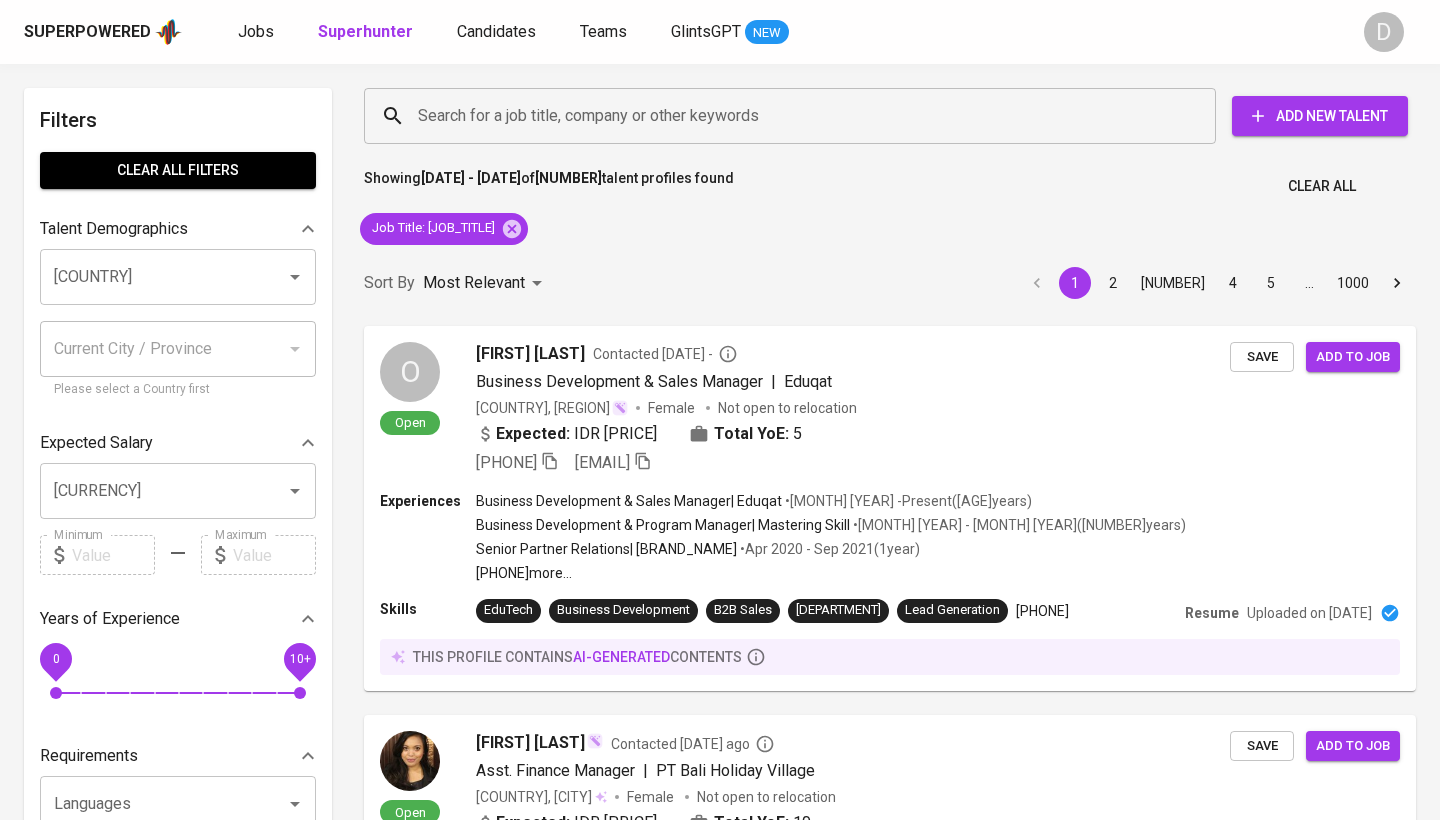 scroll, scrollTop: 446, scrollLeft: 0, axis: vertical 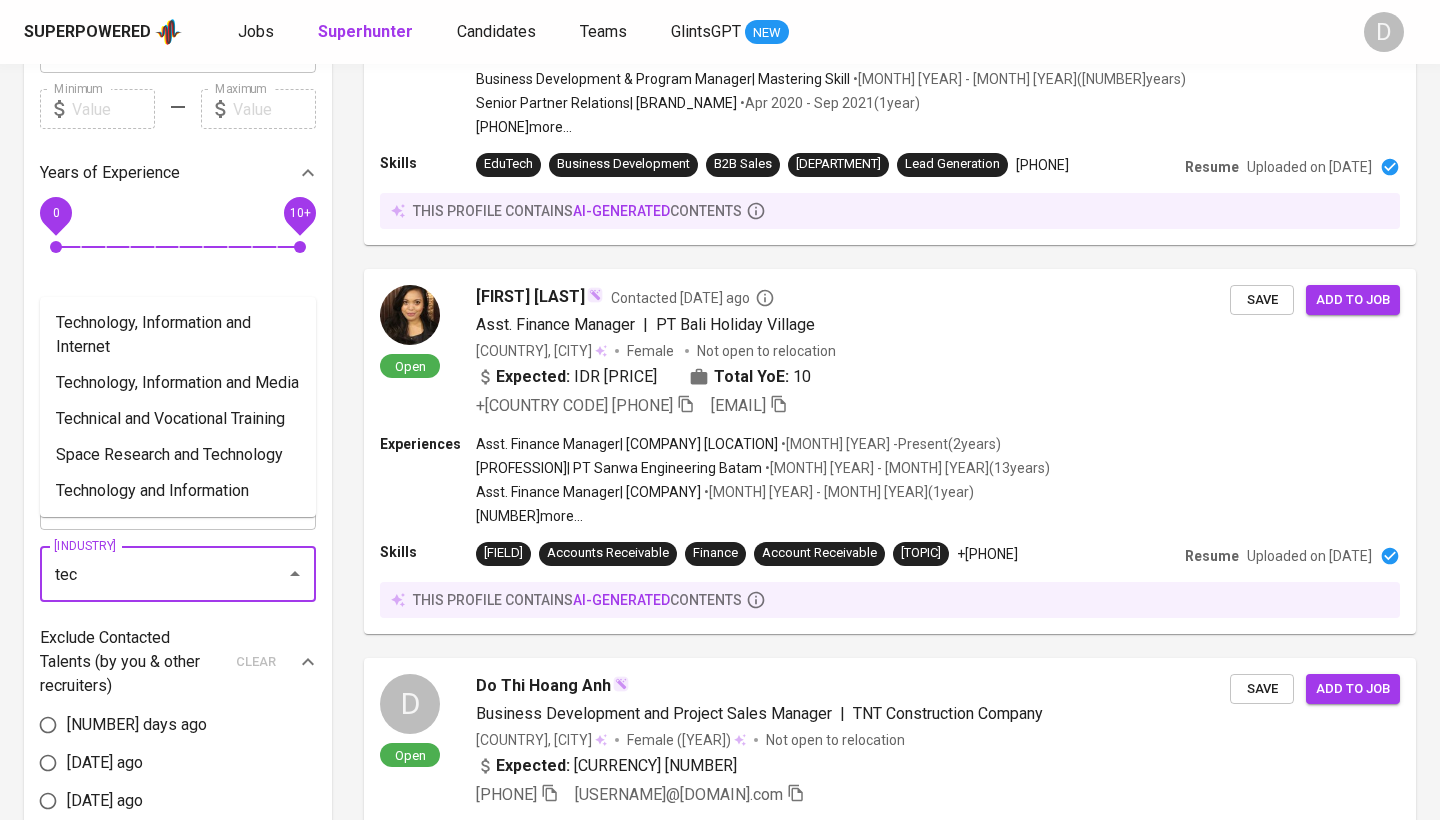 type on "te" 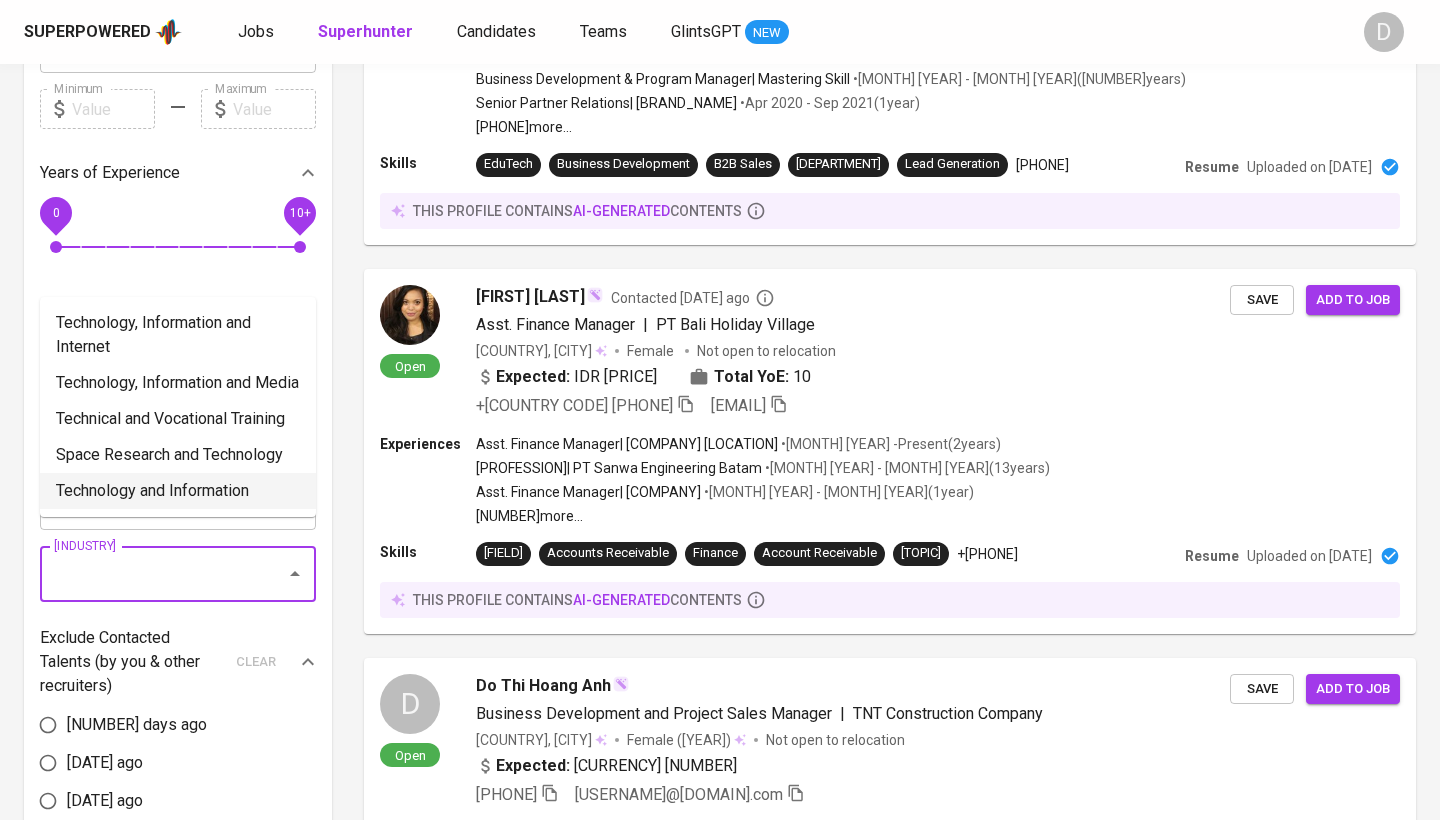 click on "Technology and Information" at bounding box center [178, 491] 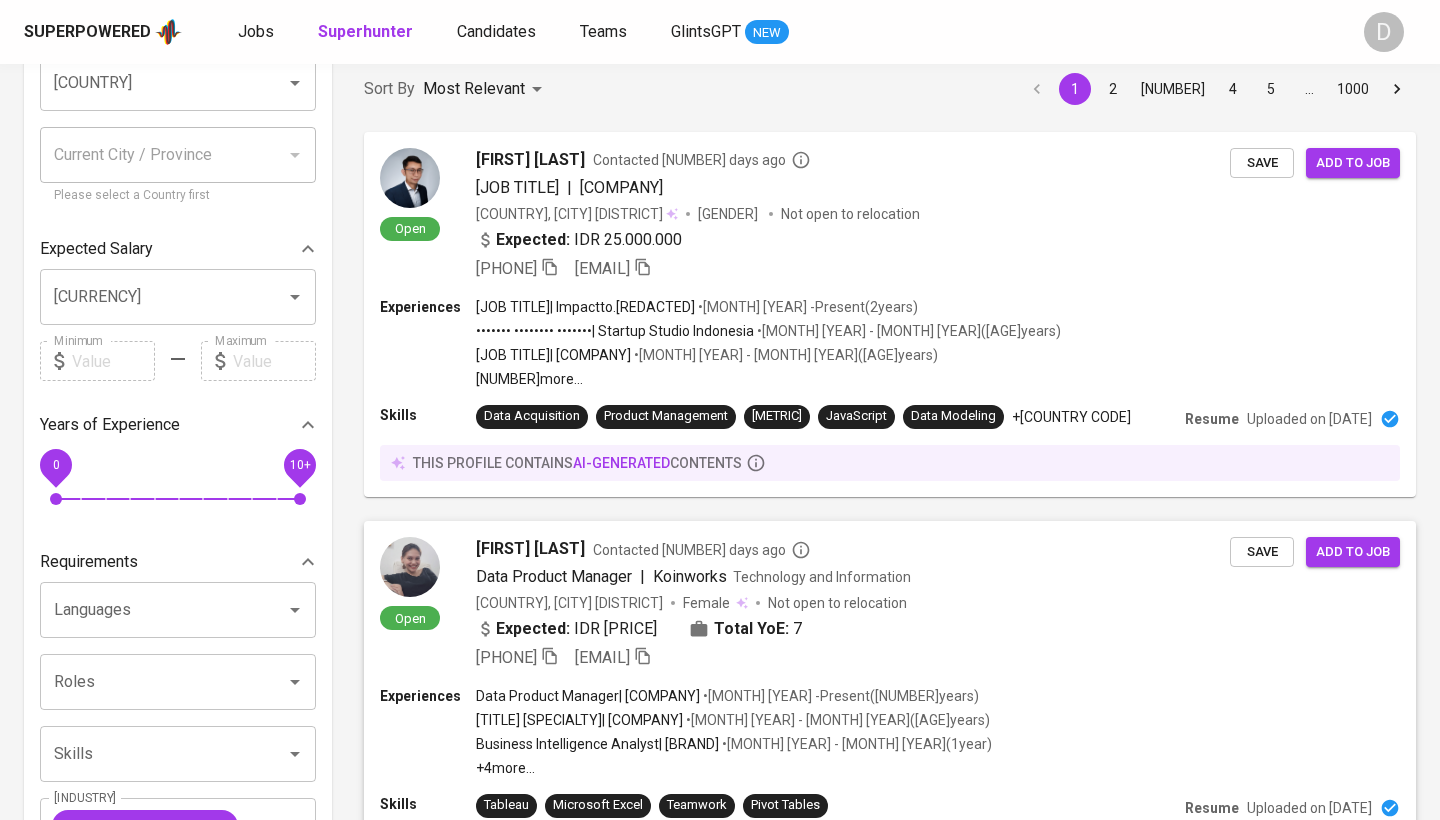 scroll, scrollTop: 395, scrollLeft: 0, axis: vertical 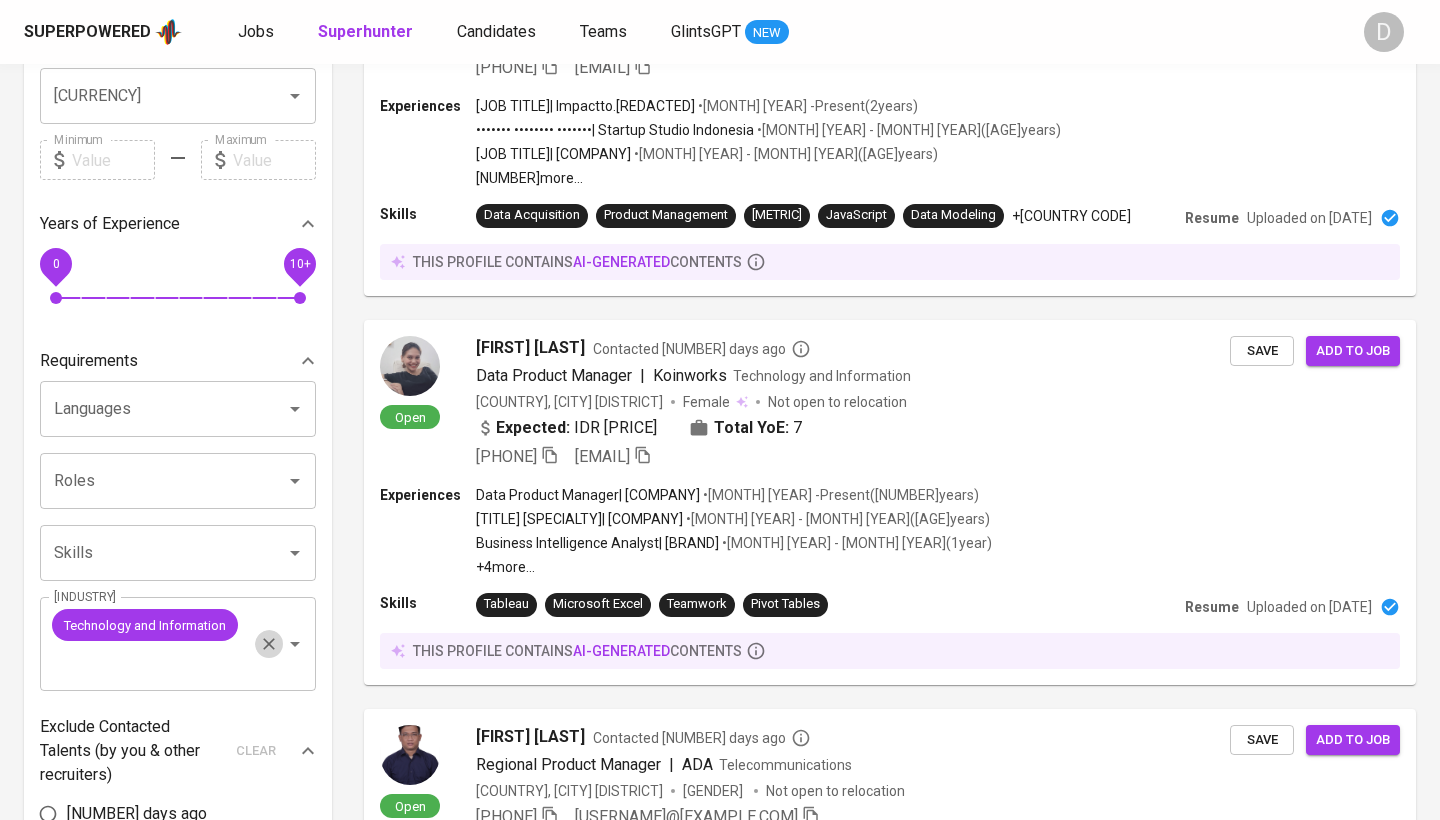 click at bounding box center (269, 644) 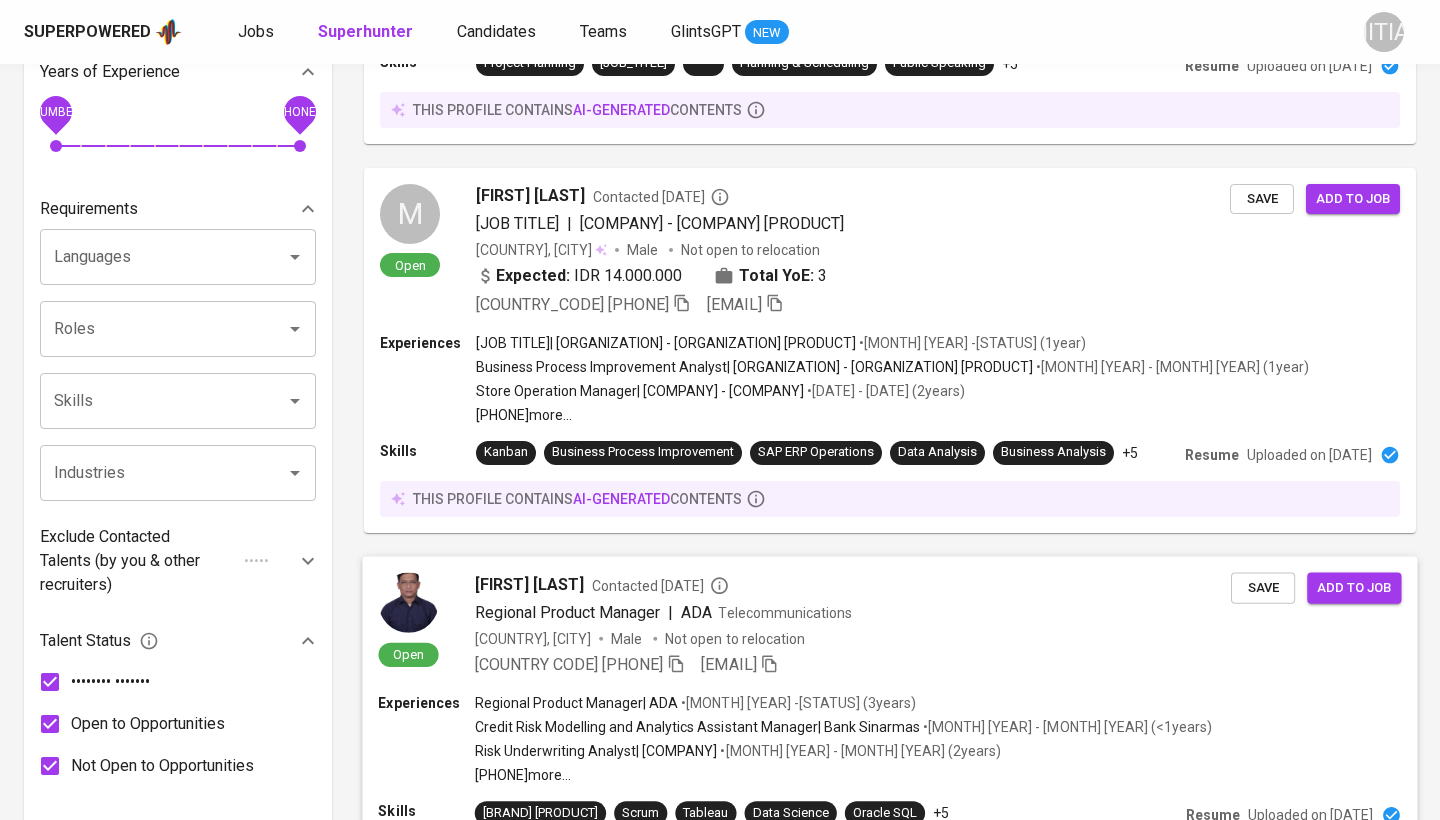 scroll, scrollTop: 620, scrollLeft: 0, axis: vertical 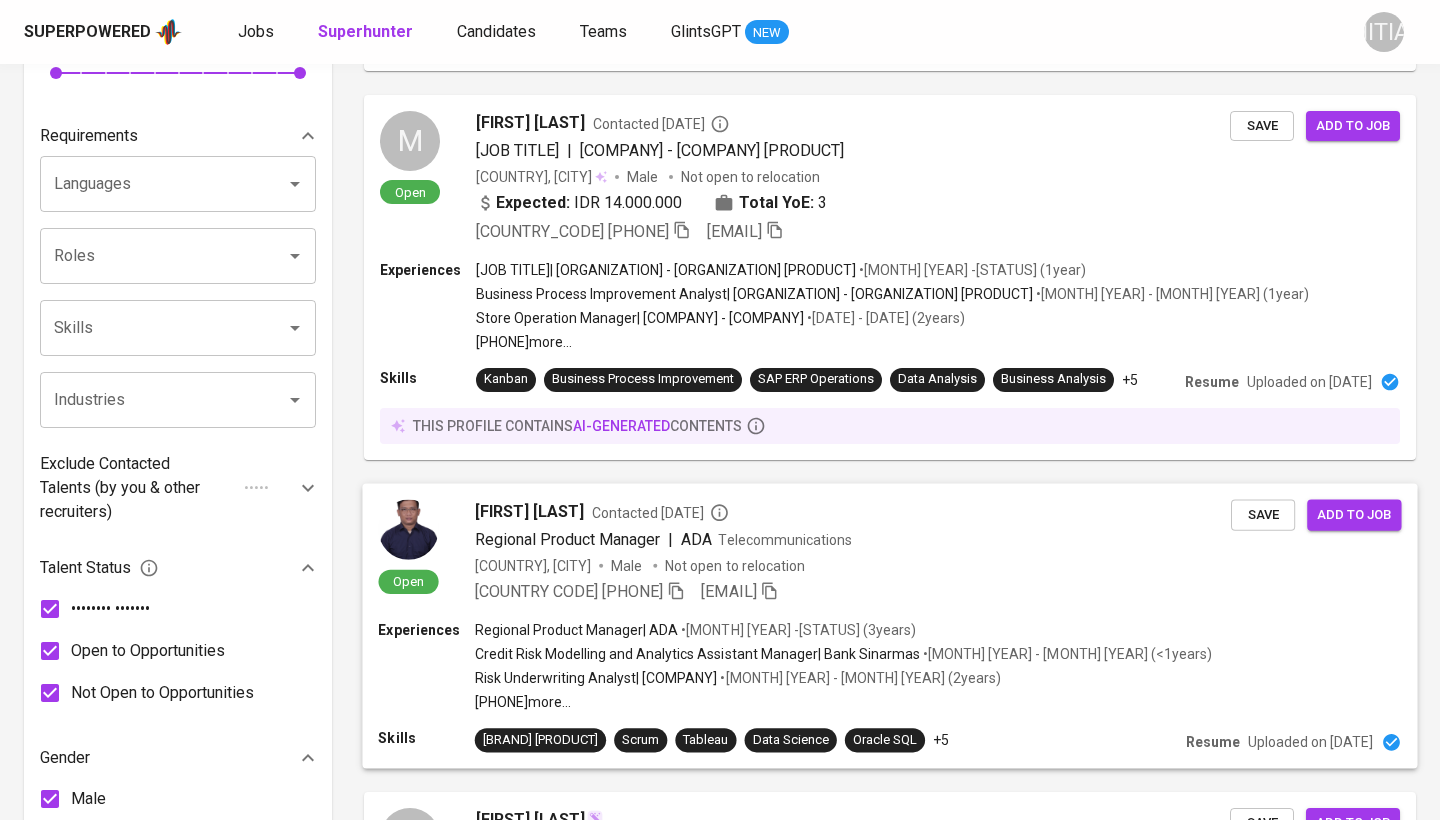 click on "[FULL_NAME] Contacted [DATE] days ago" at bounding box center [853, 511] 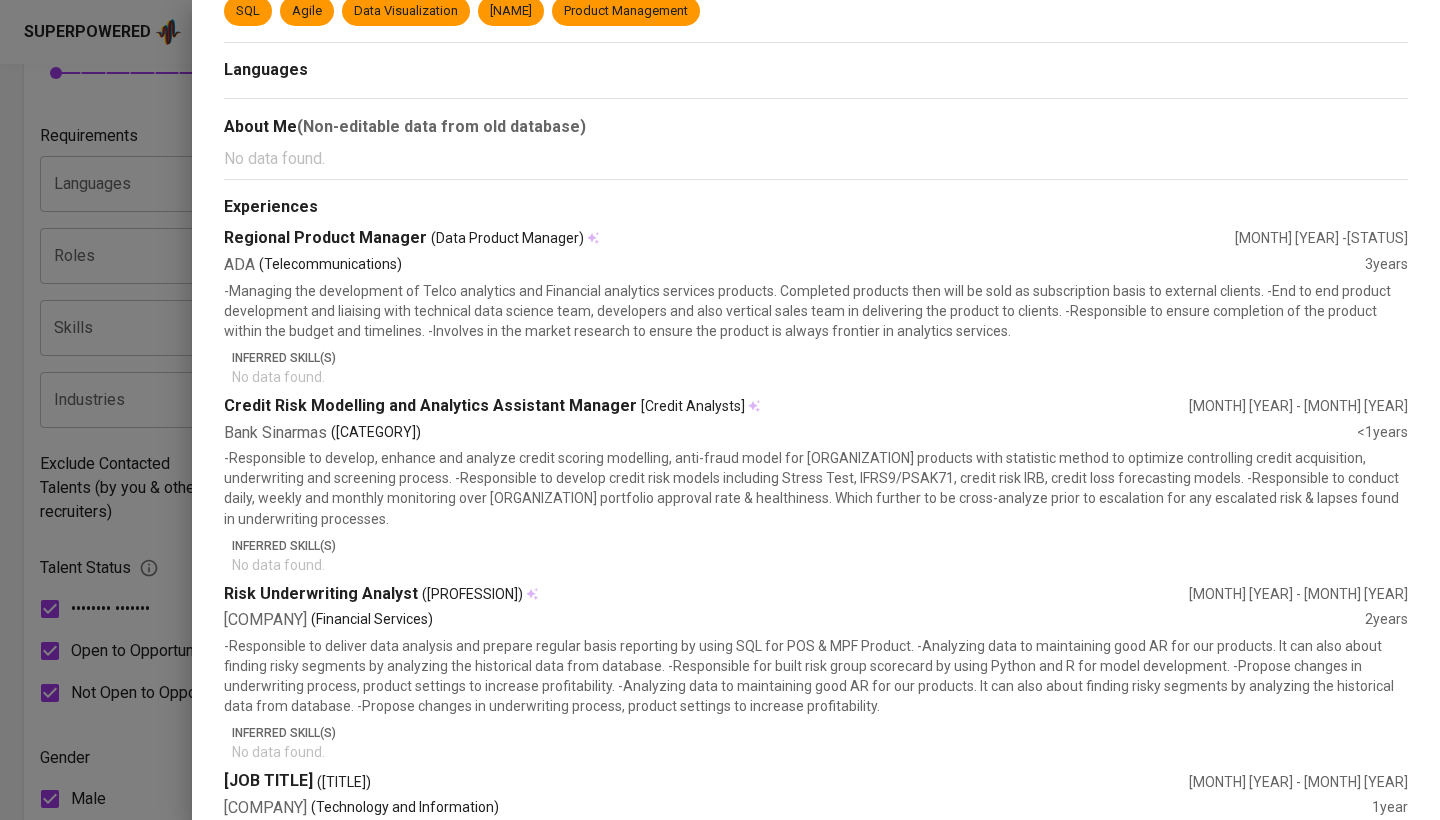 scroll, scrollTop: 0, scrollLeft: 0, axis: both 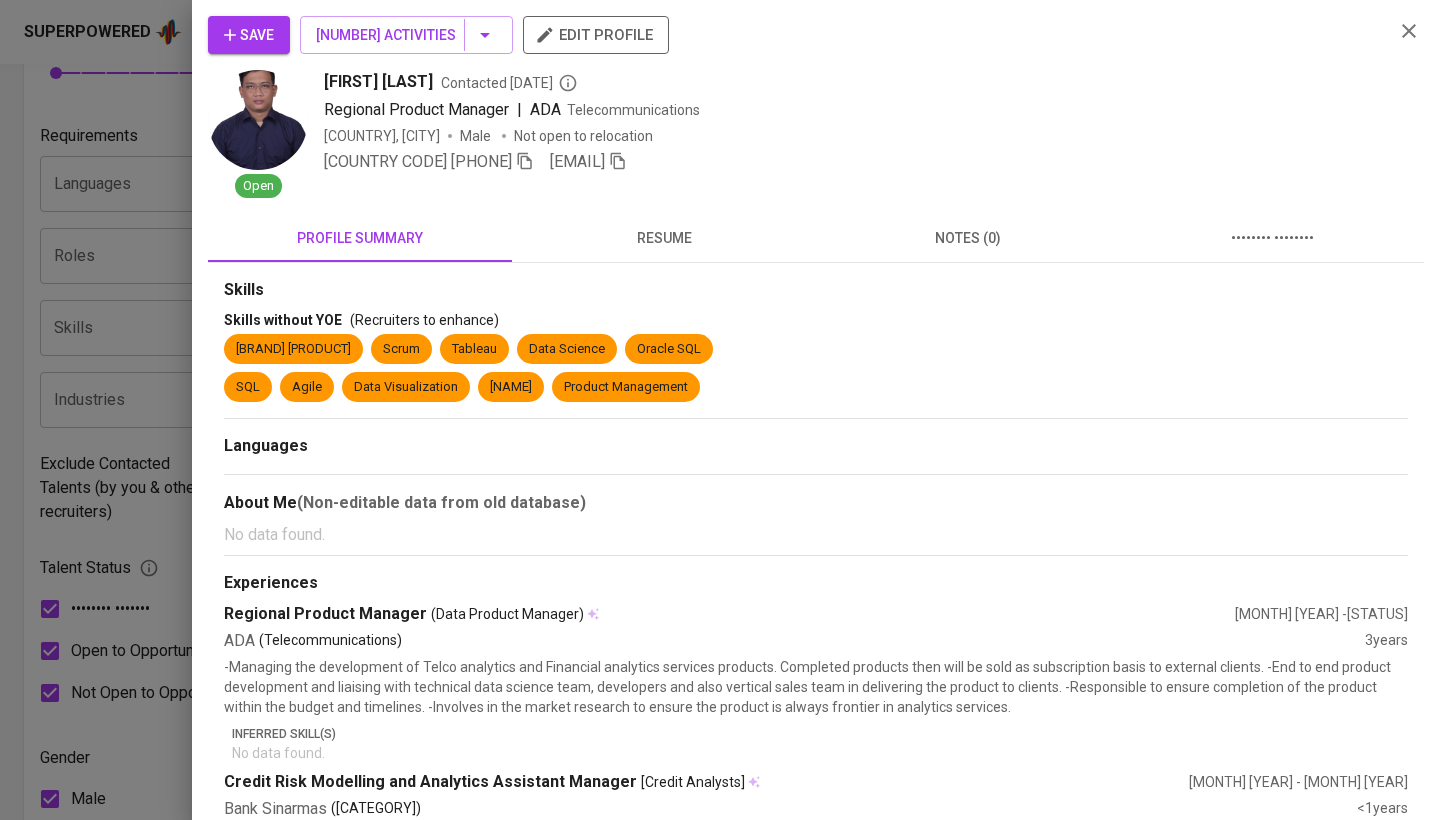 click on "resume" at bounding box center [360, 238] 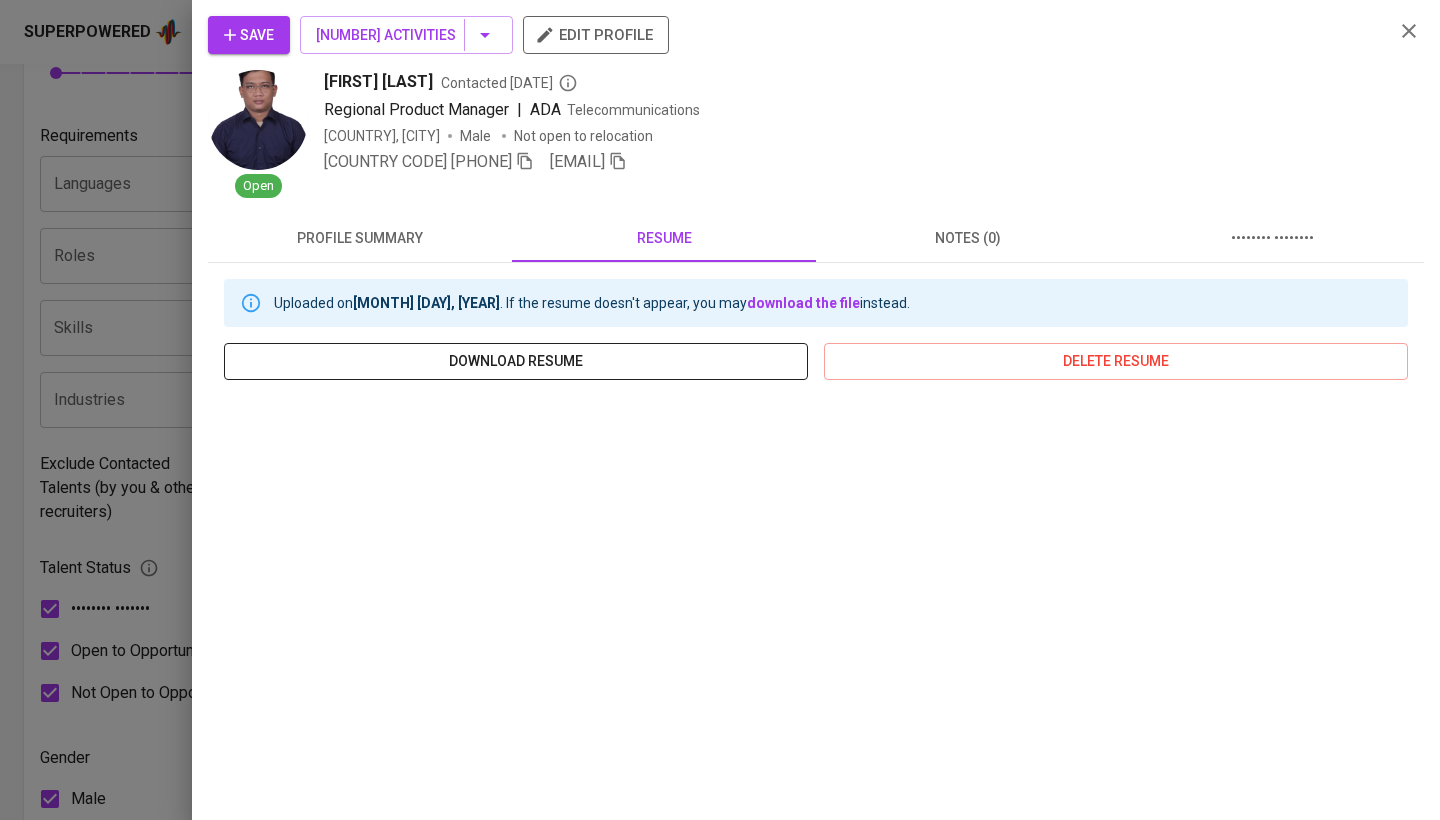 click on "download resume" at bounding box center [516, 361] 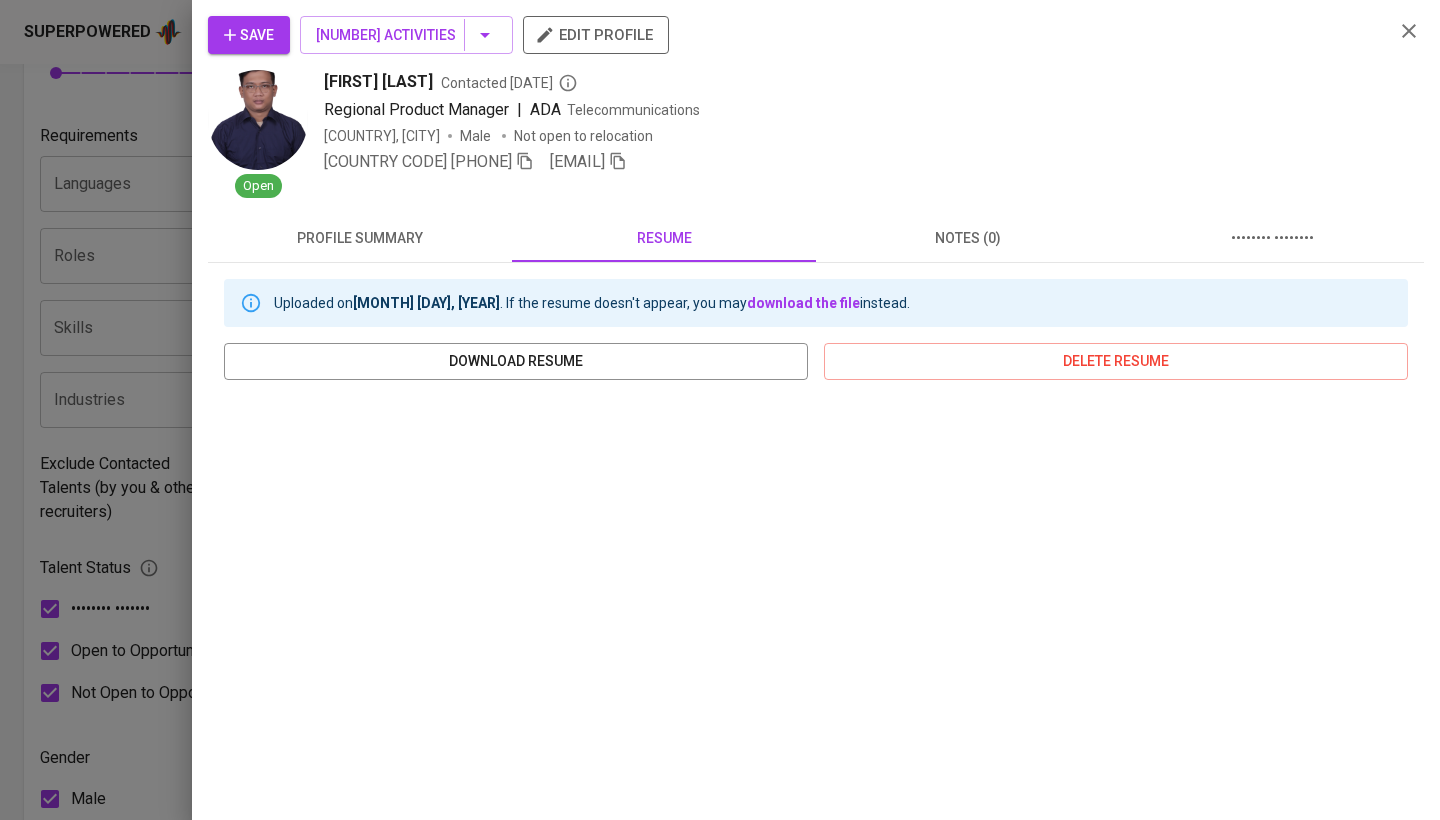 click at bounding box center [525, 161] 